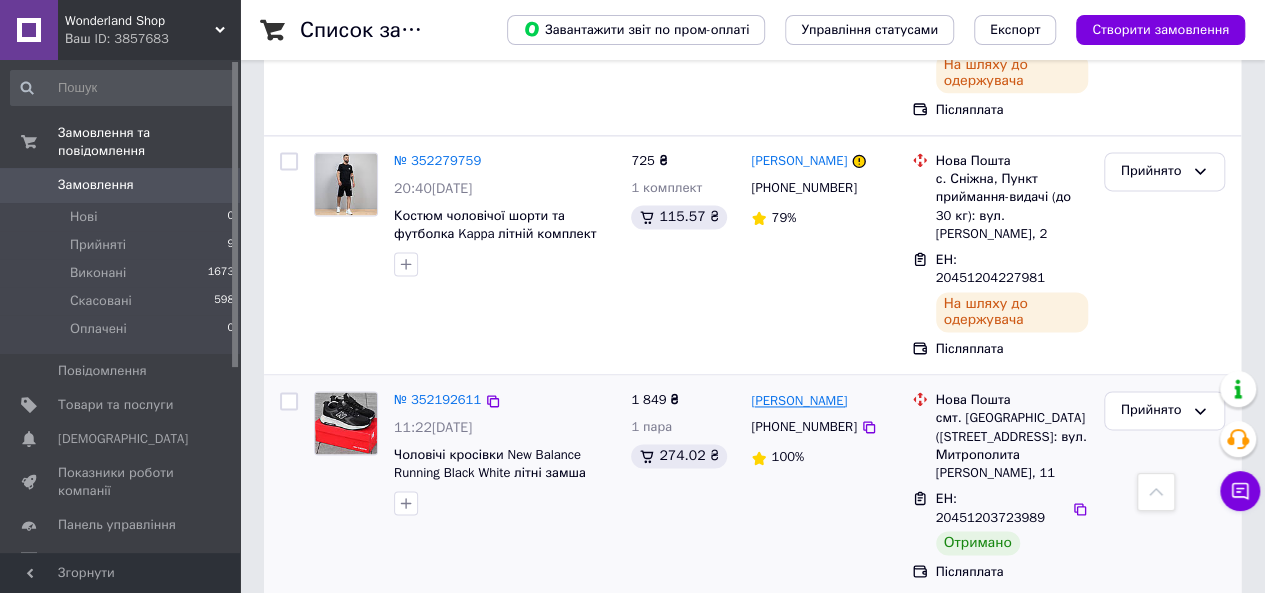scroll, scrollTop: 1333, scrollLeft: 0, axis: vertical 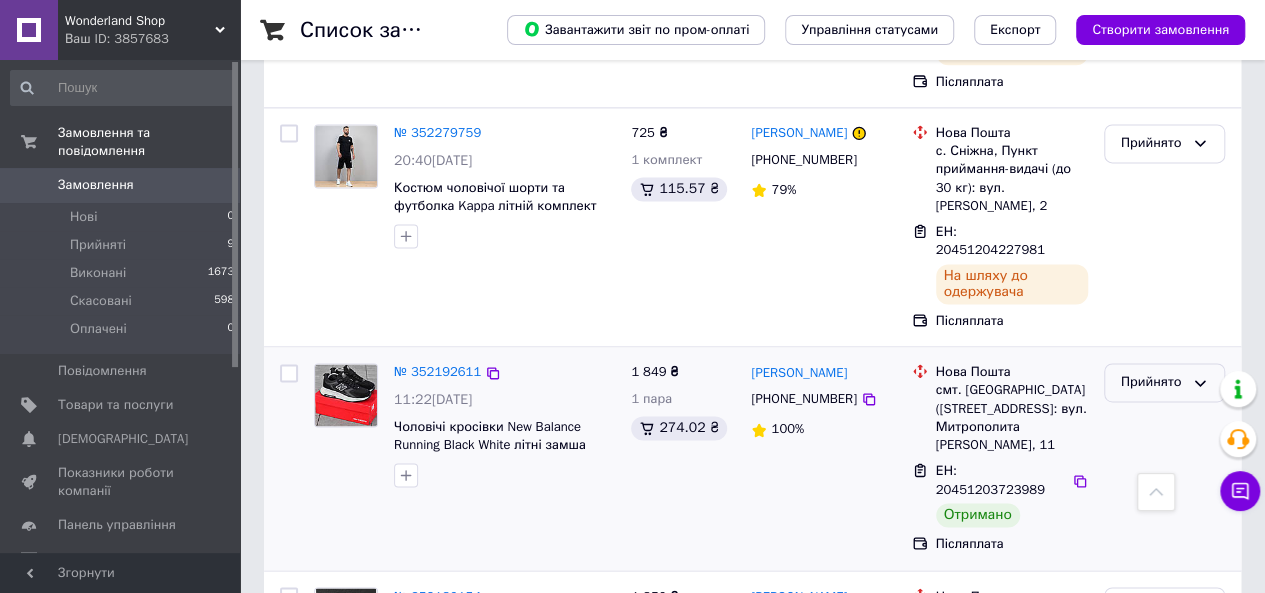 click on "Прийнято" at bounding box center (1152, 382) 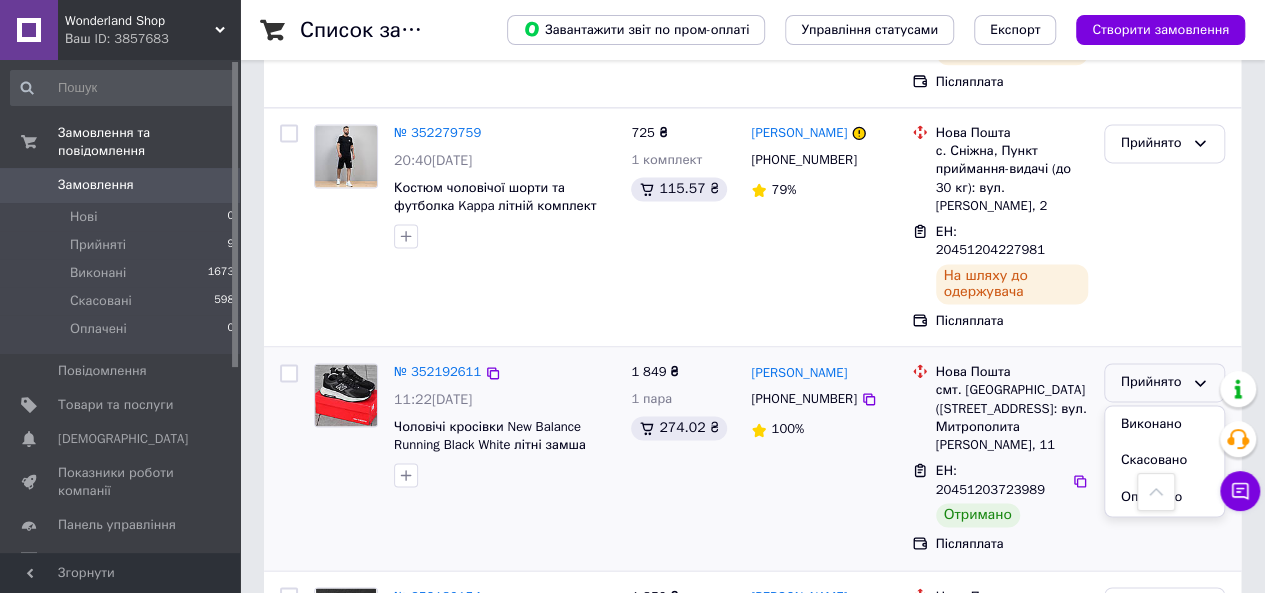 click on "[PERSON_NAME]  [PHONE_NUMBER] 100%" at bounding box center (823, 458) 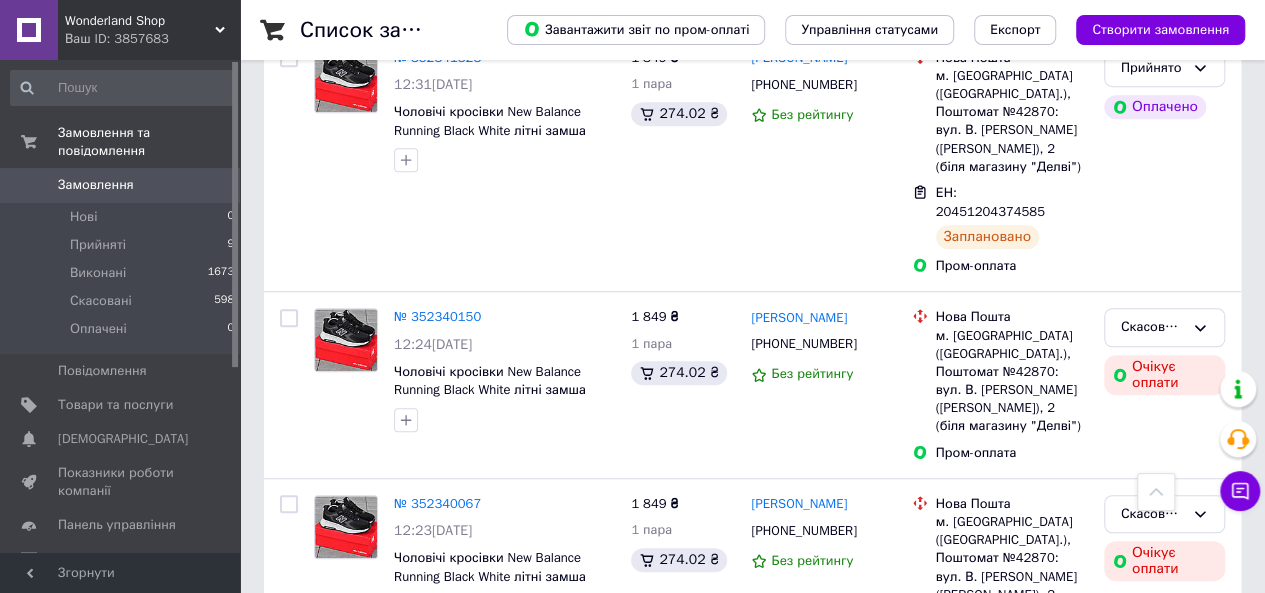 scroll, scrollTop: 0, scrollLeft: 0, axis: both 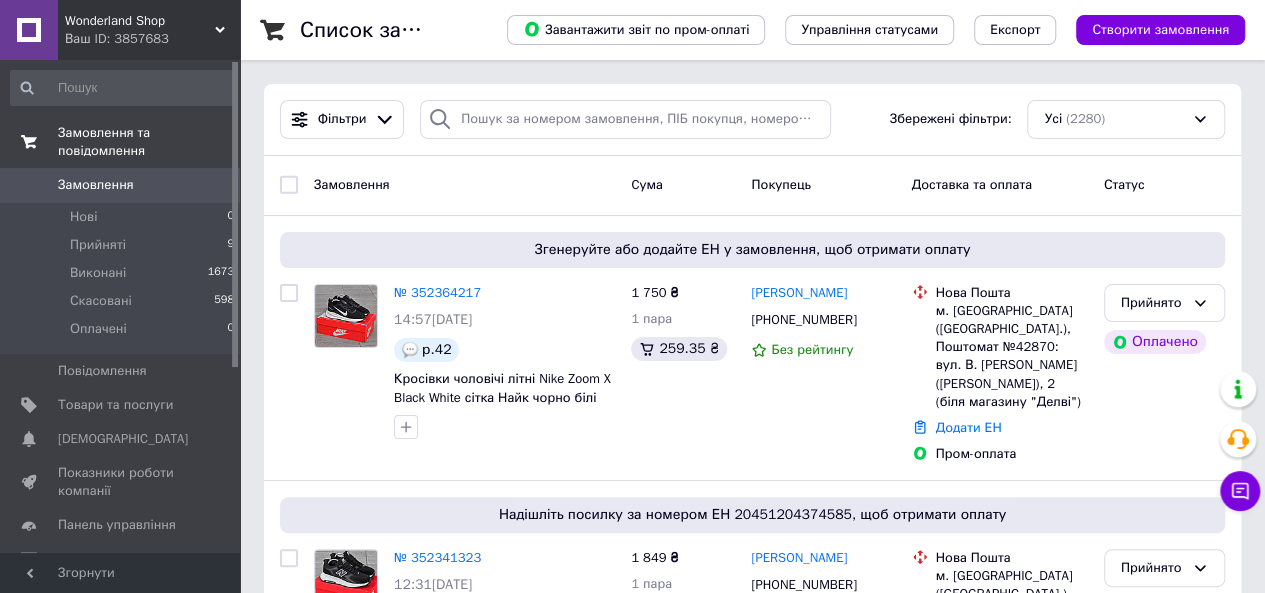 click on "Замовлення та повідомлення" at bounding box center [149, 142] 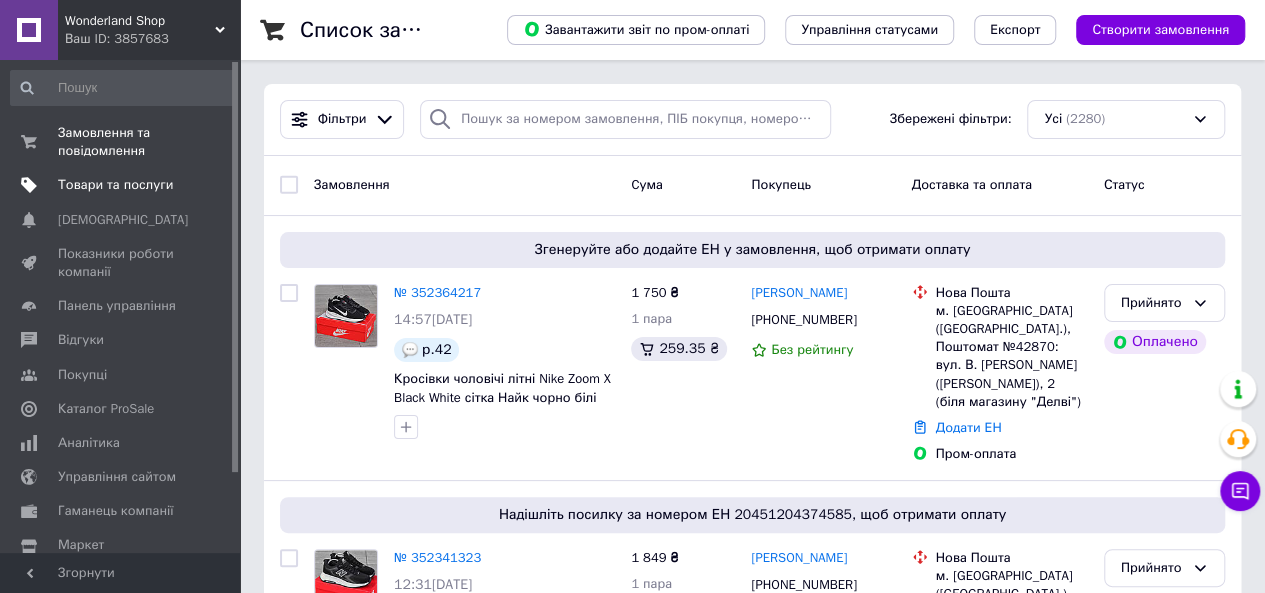 click on "Товари та послуги" at bounding box center (115, 185) 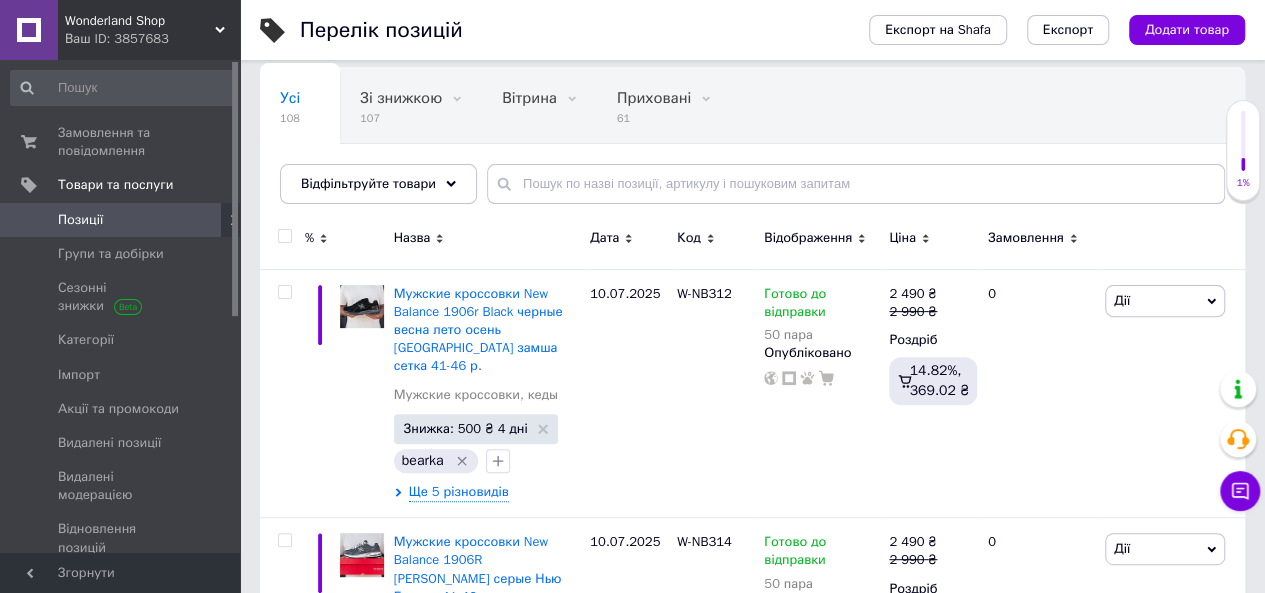 scroll, scrollTop: 333, scrollLeft: 0, axis: vertical 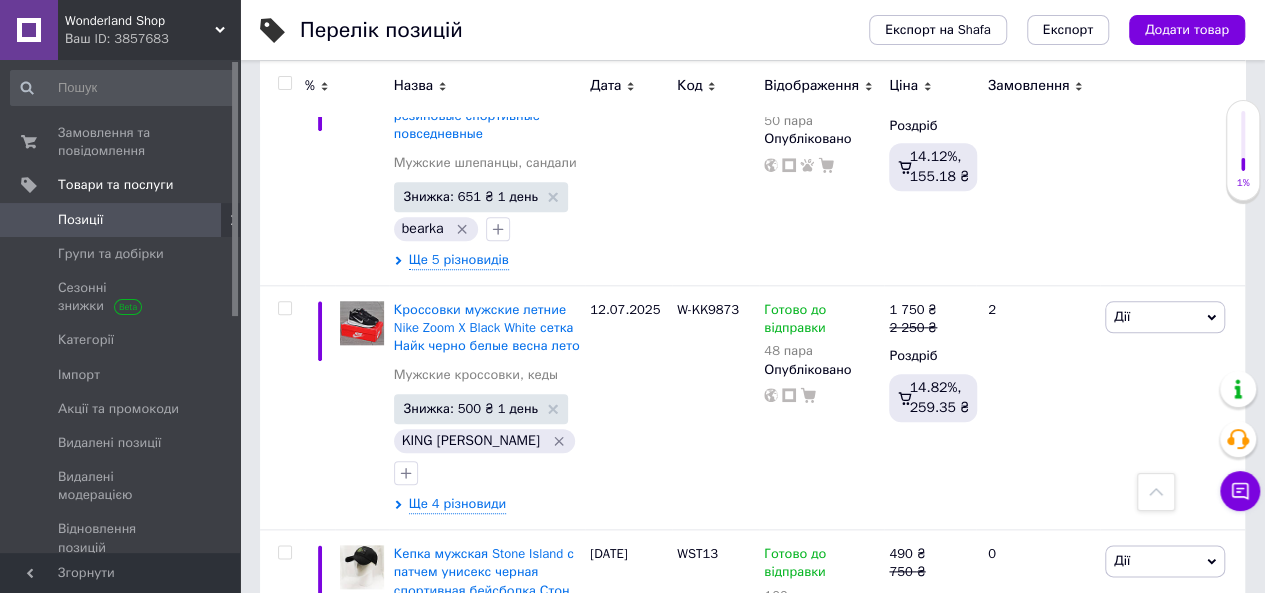 click on "6" at bounding box center (461, 800) 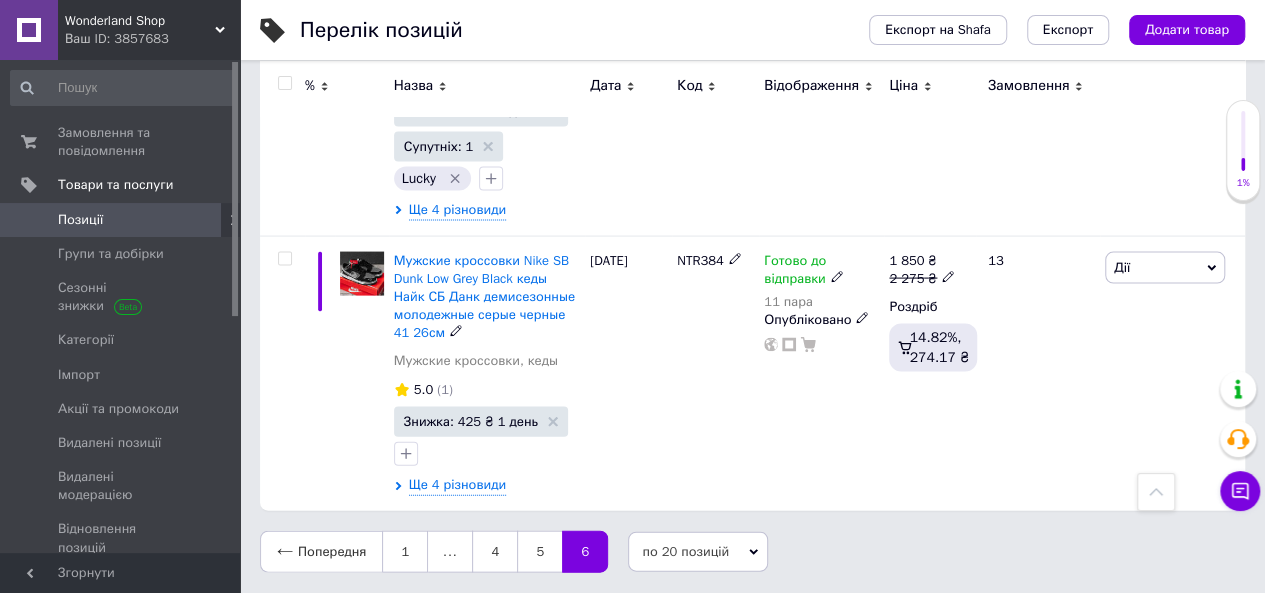 scroll, scrollTop: 1899, scrollLeft: 0, axis: vertical 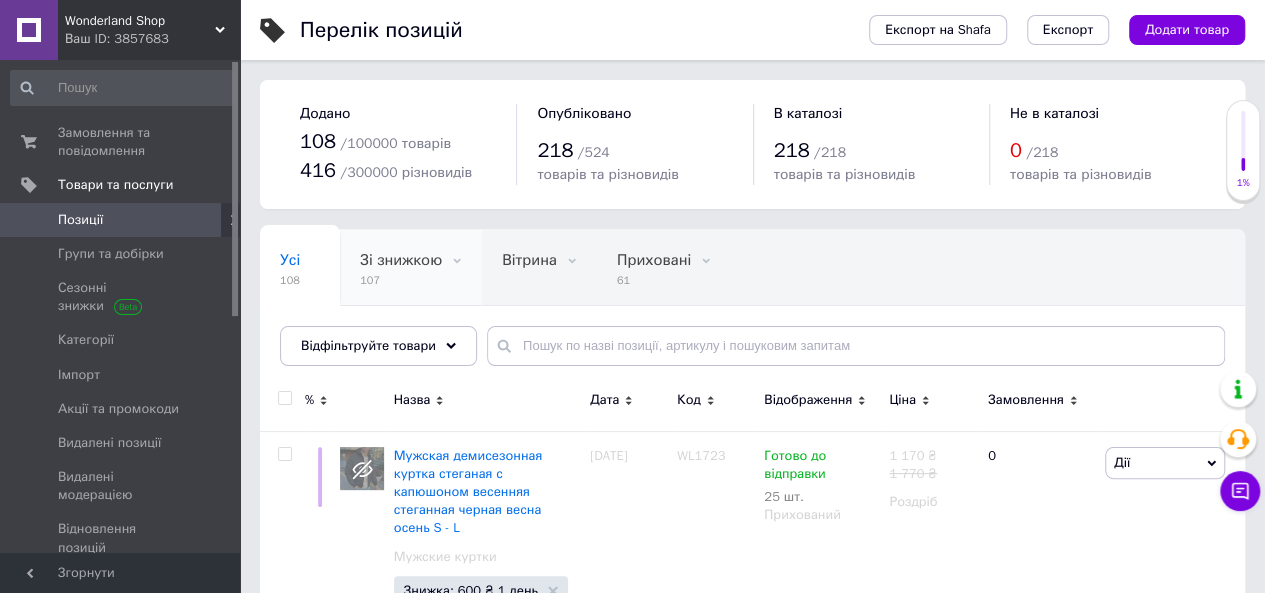 click on "Зі знижкою 107" at bounding box center [411, 268] 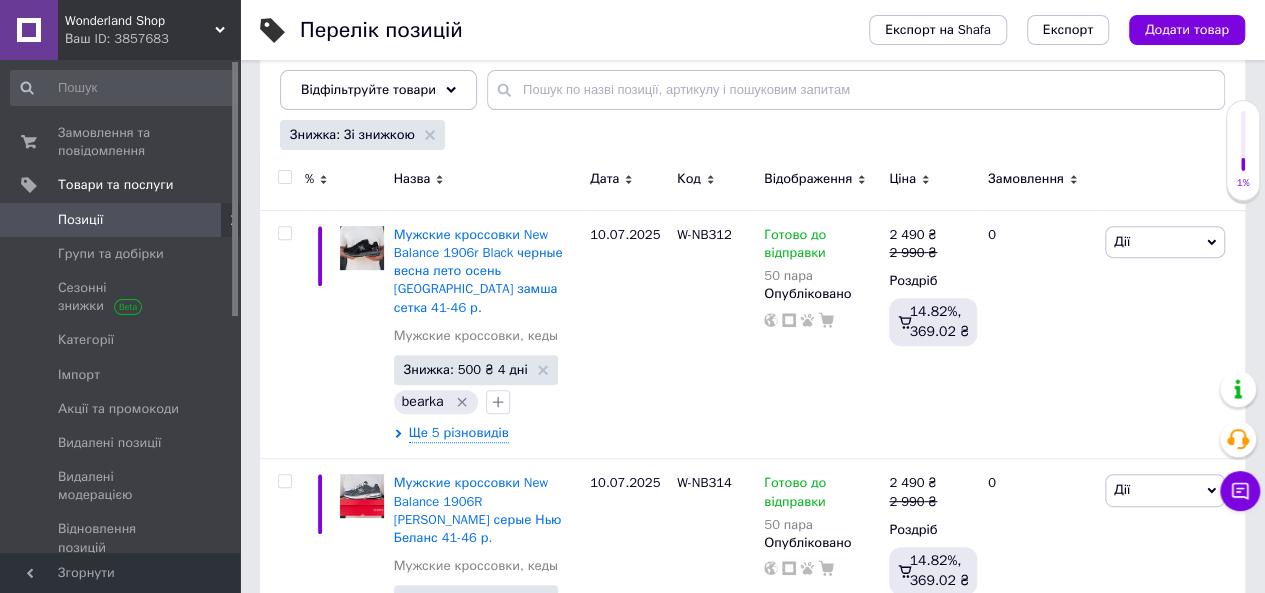 scroll, scrollTop: 333, scrollLeft: 0, axis: vertical 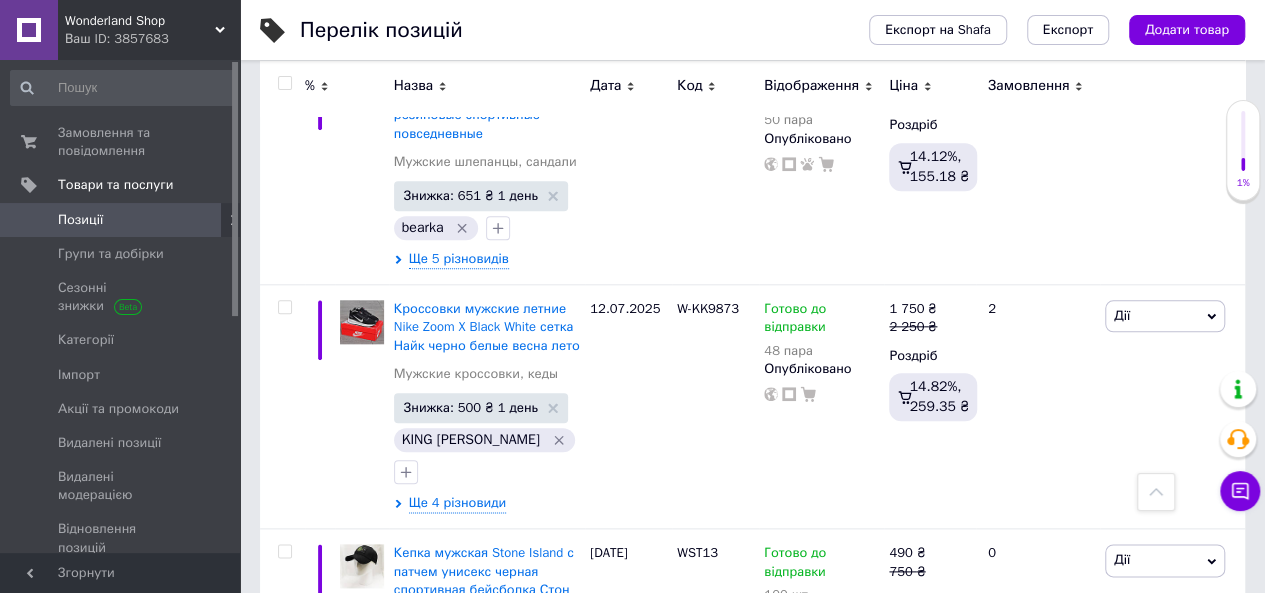 click on "по 20 позицій" at bounding box center (687, 799) 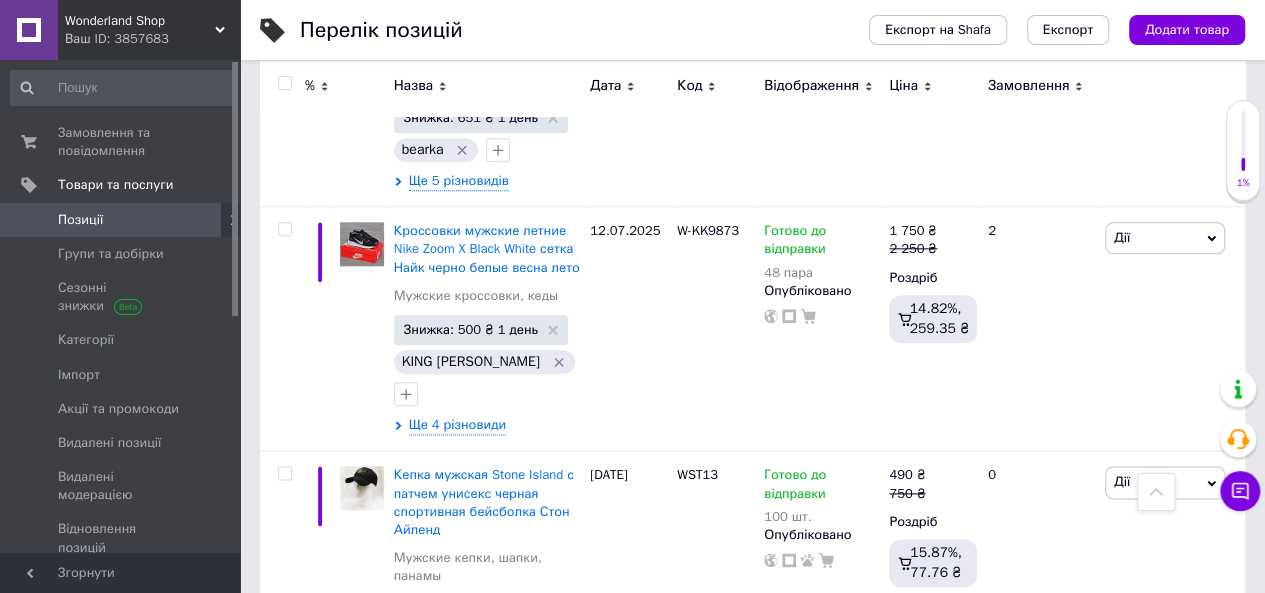 click on "по 100 позицій" at bounding box center [687, 821] 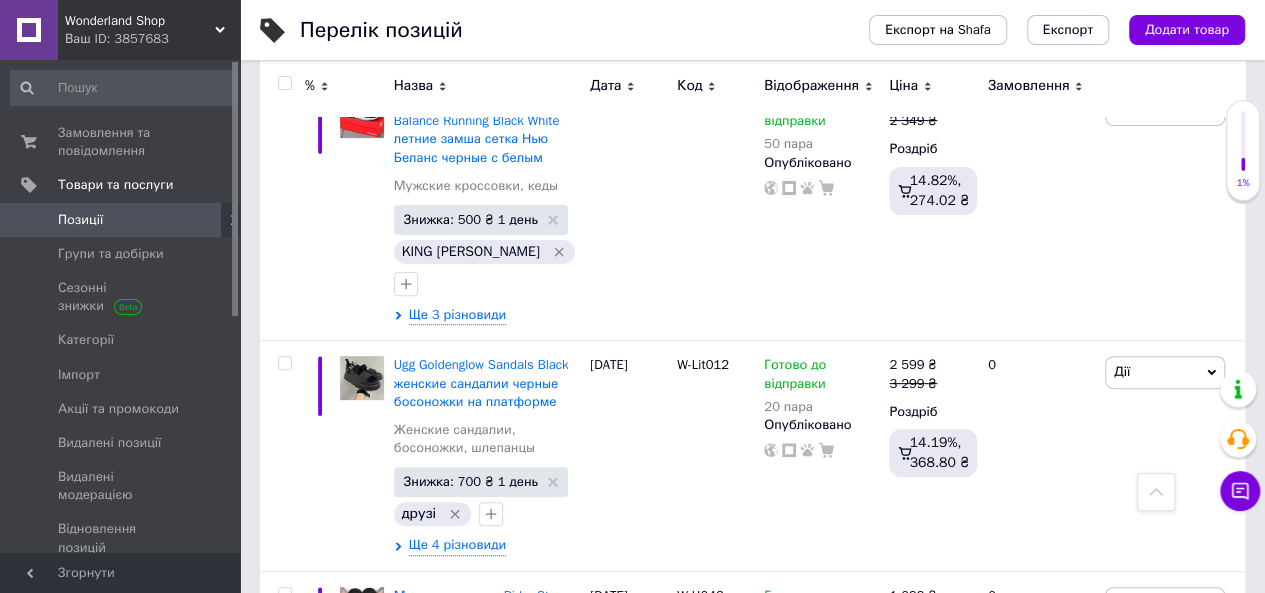 scroll, scrollTop: 3971, scrollLeft: 0, axis: vertical 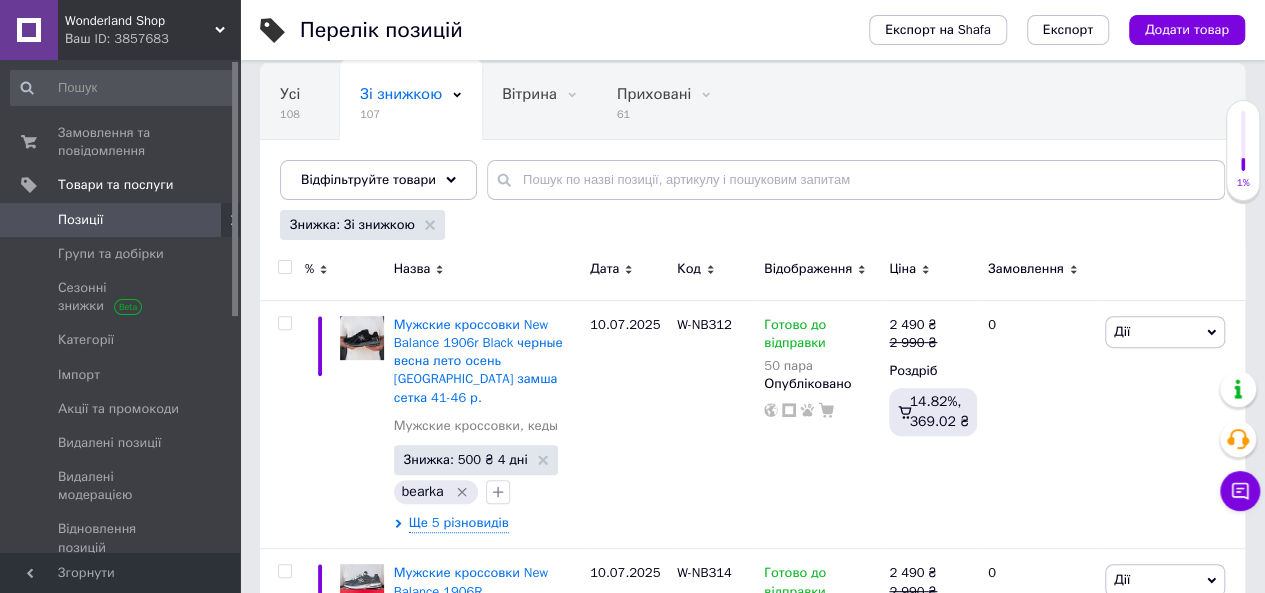 click at bounding box center [284, 267] 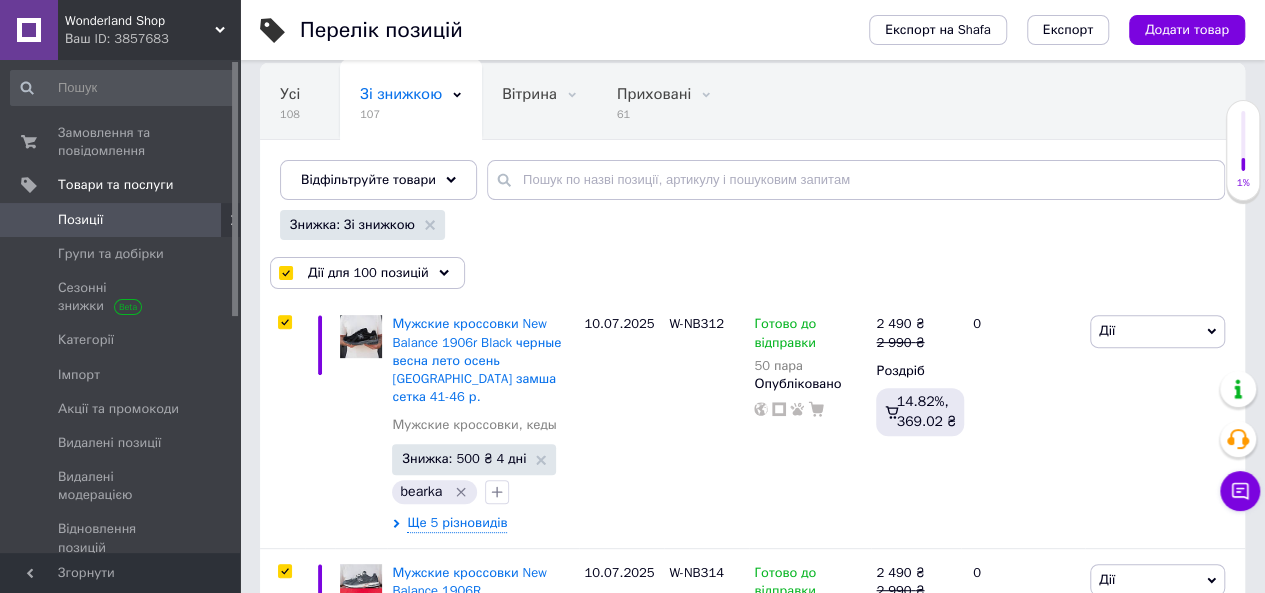 checkbox on "true" 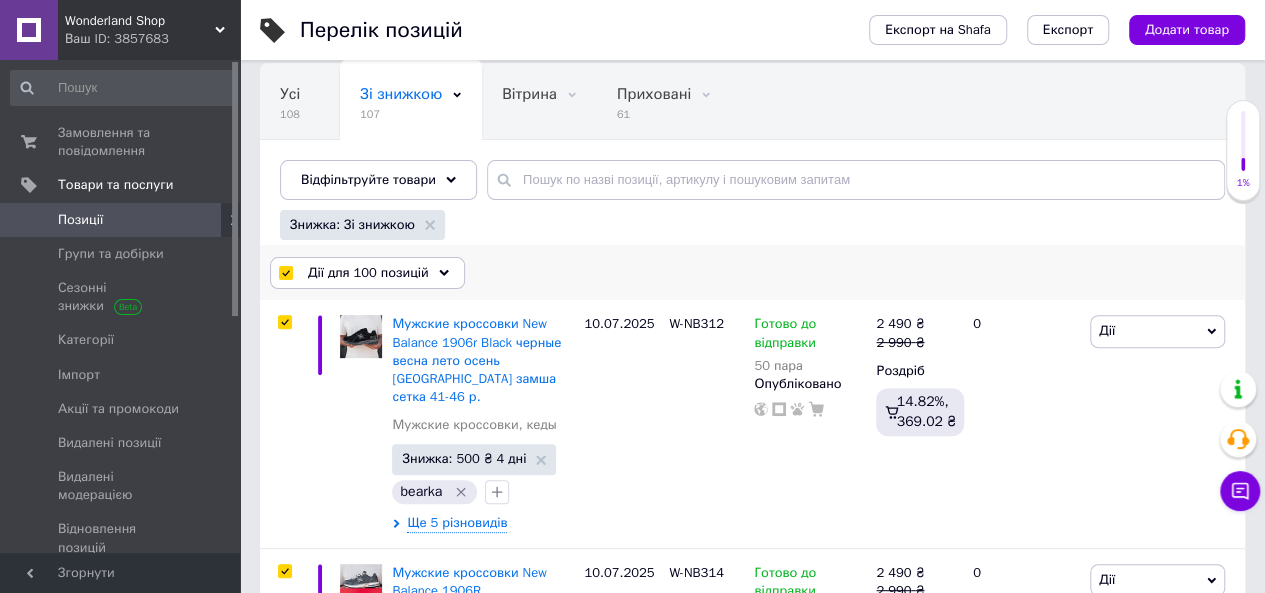 click on "Дії для 100 позицій" at bounding box center [368, 273] 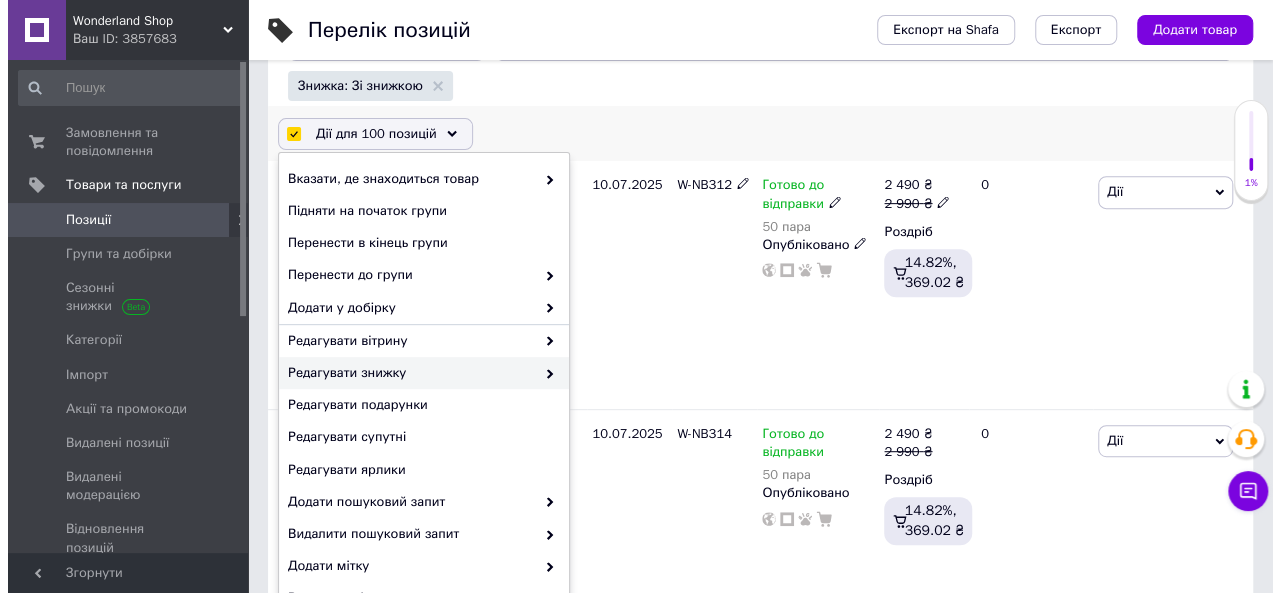 scroll, scrollTop: 333, scrollLeft: 0, axis: vertical 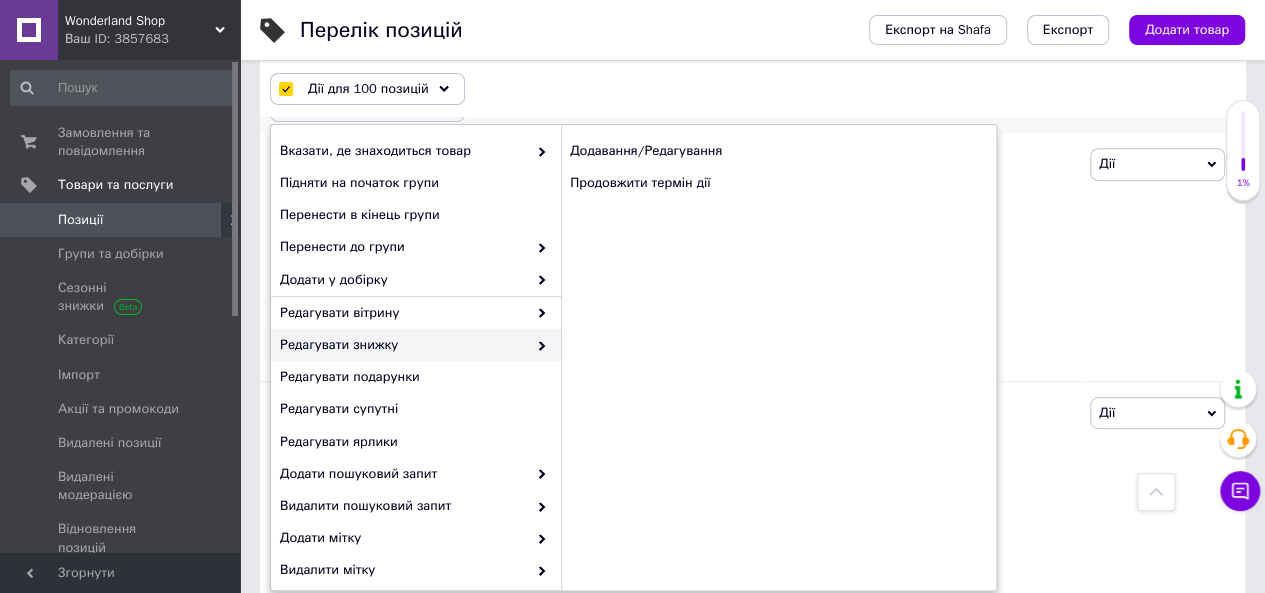click on "Редагувати знижку" at bounding box center (403, 345) 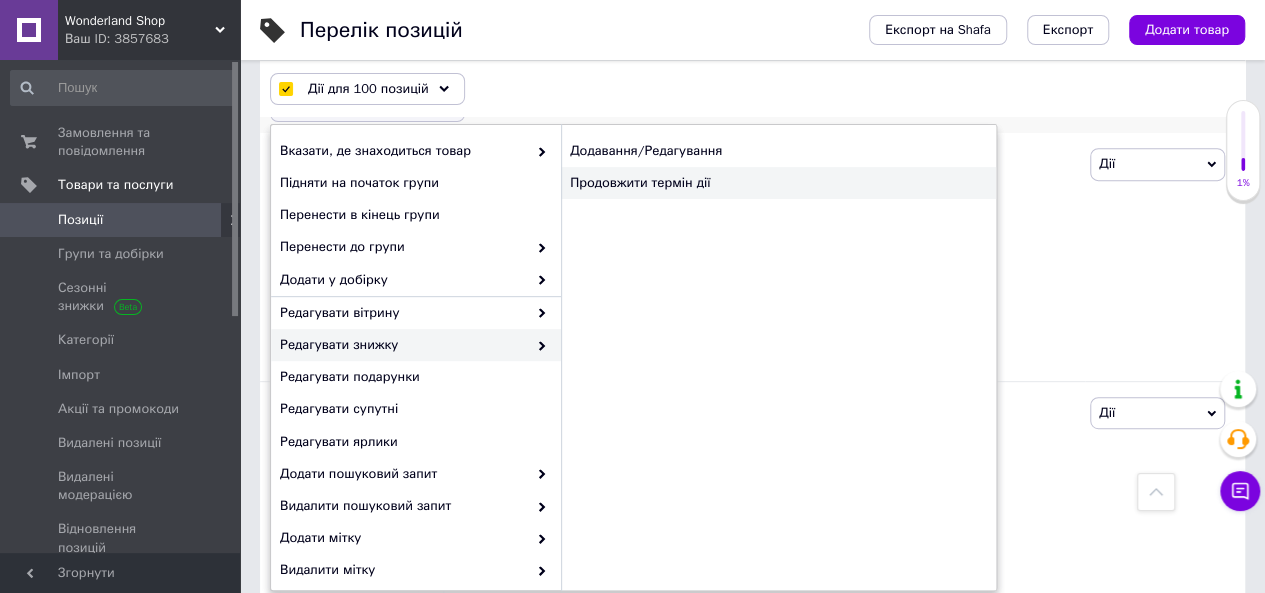 click on "Продовжити термін дії" at bounding box center (778, 183) 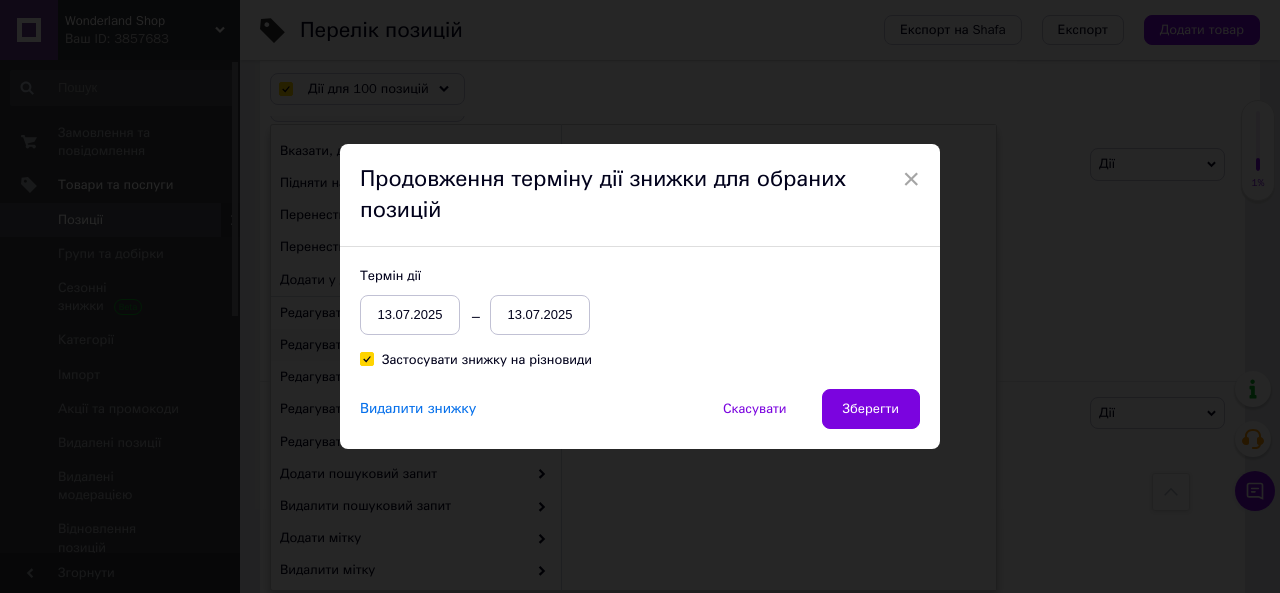 click on "13.07.2025" at bounding box center (540, 315) 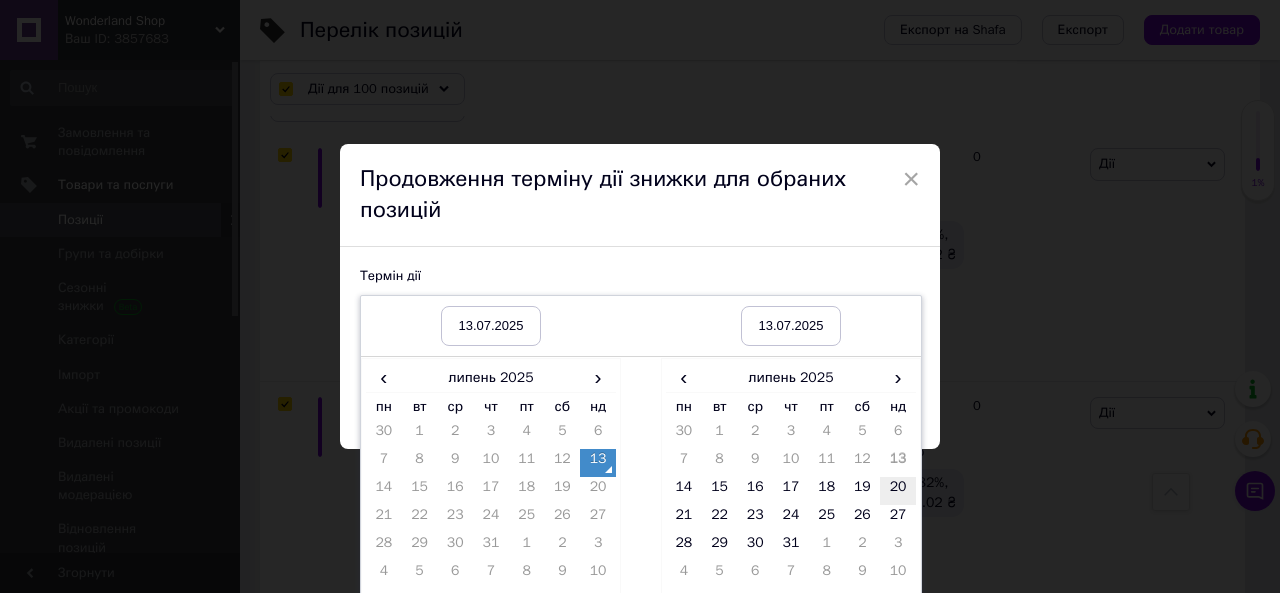 click on "20" at bounding box center [898, 491] 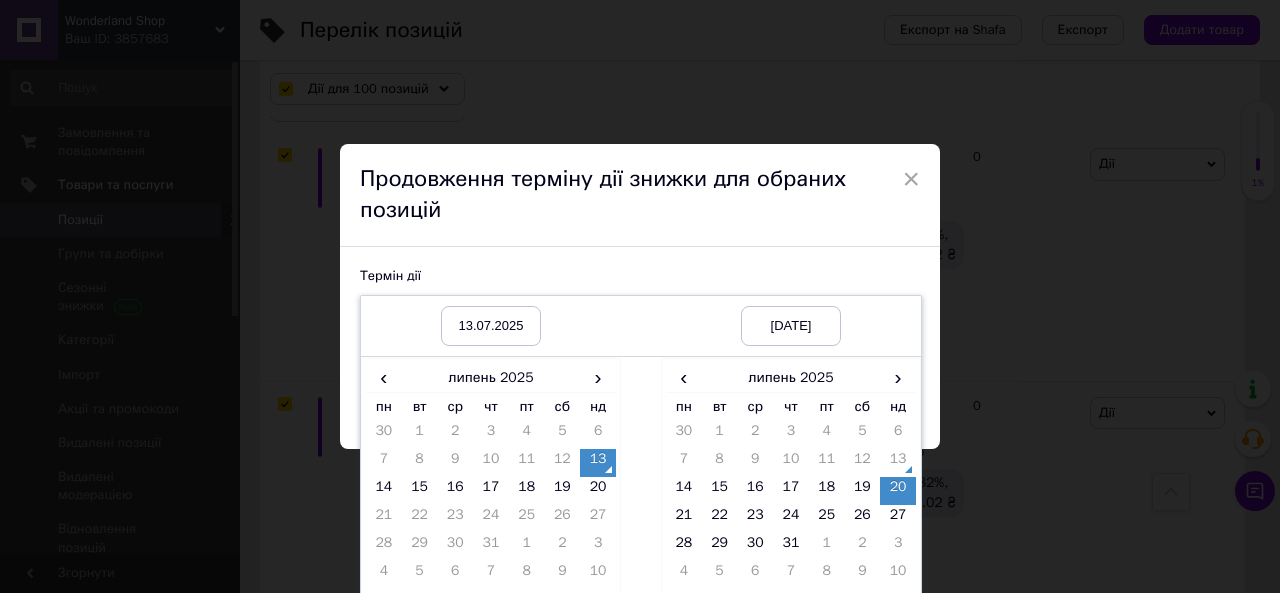 scroll, scrollTop: 60, scrollLeft: 0, axis: vertical 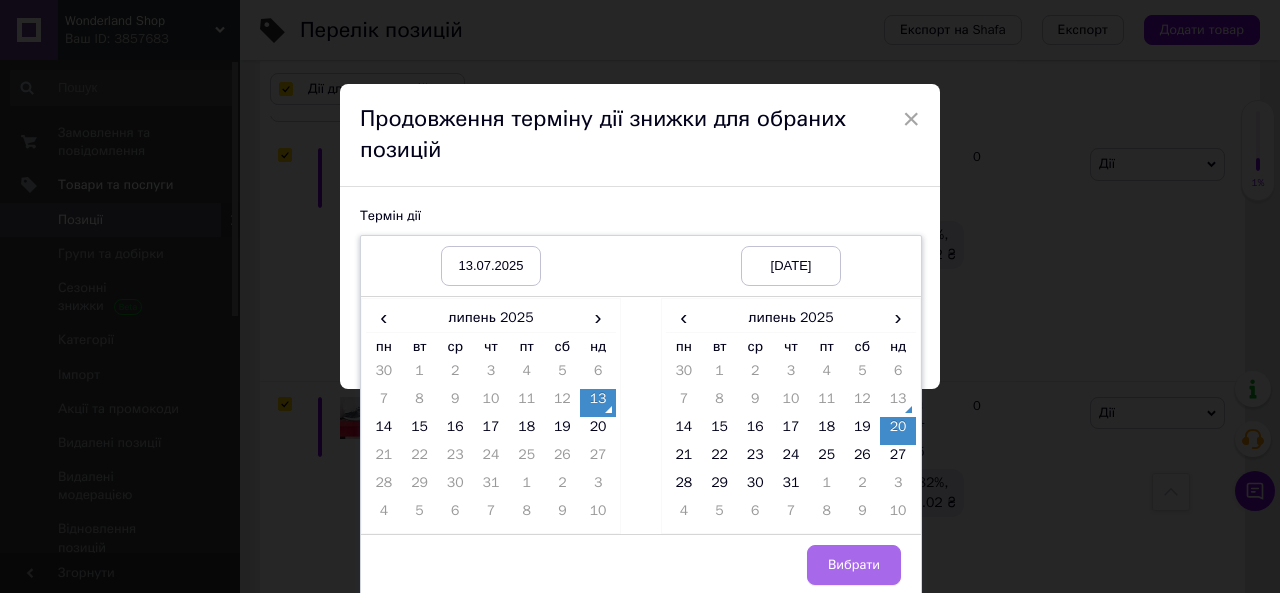 click on "Вибрати" at bounding box center (854, 565) 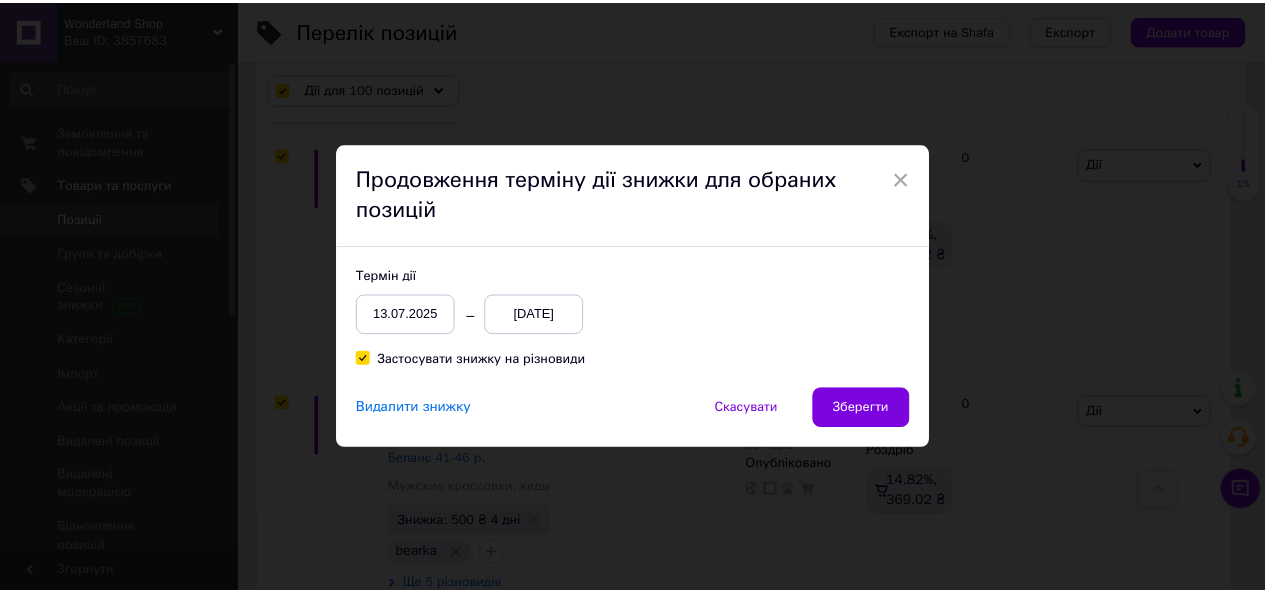scroll, scrollTop: 0, scrollLeft: 0, axis: both 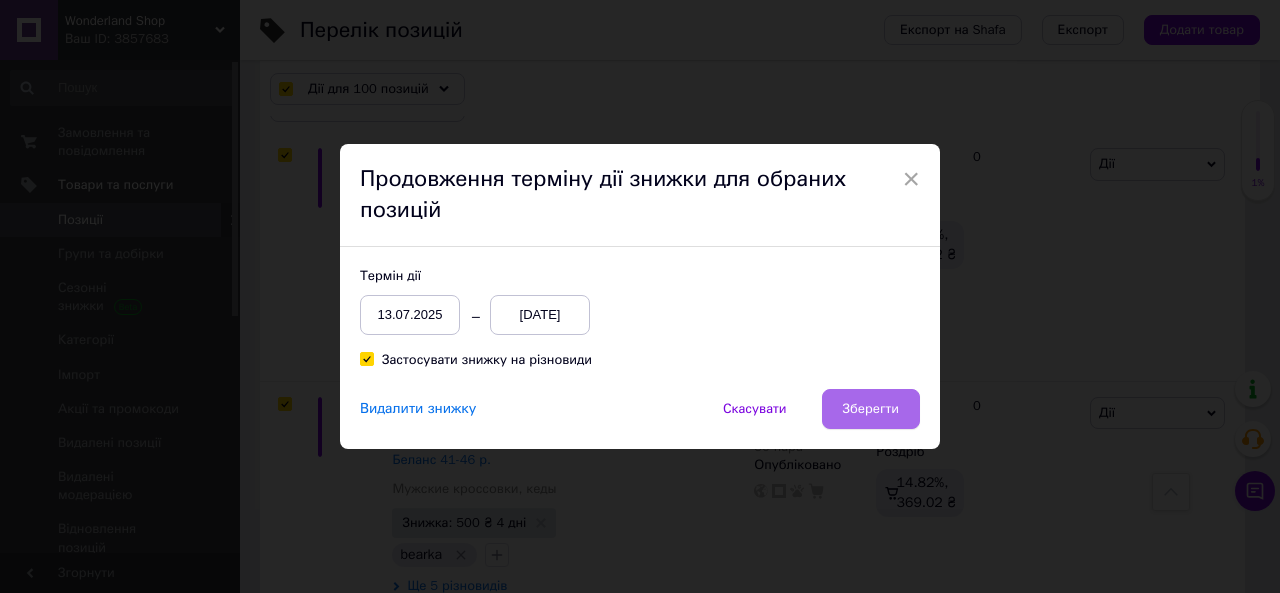 click on "Зберегти" at bounding box center (871, 409) 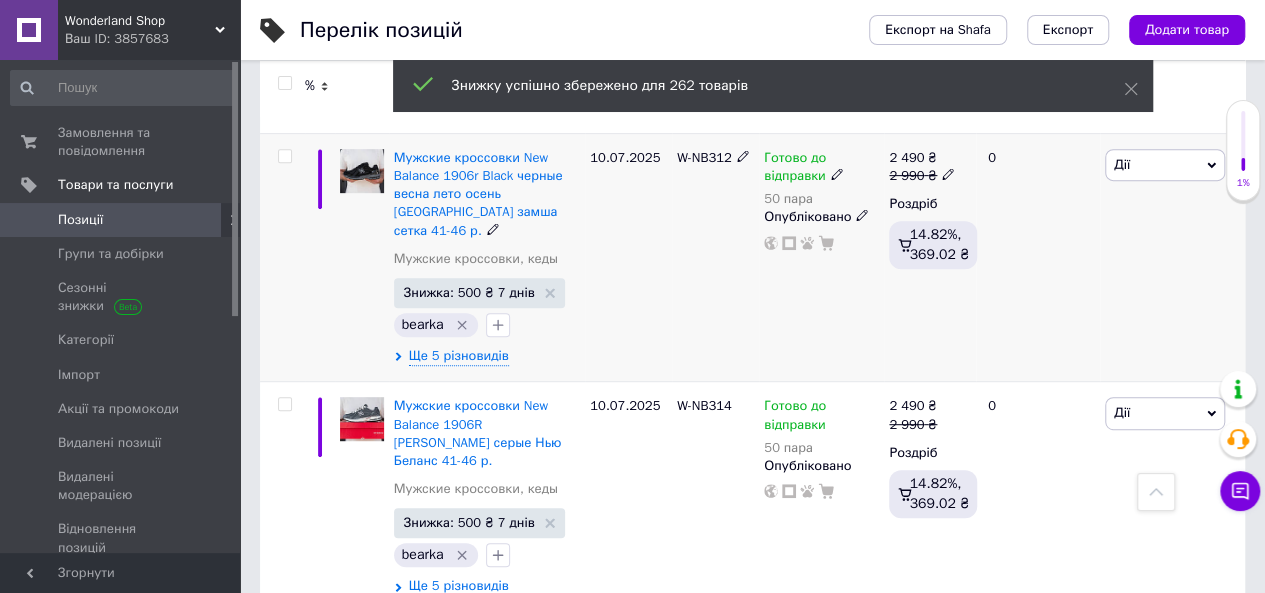 checkbox on "false" 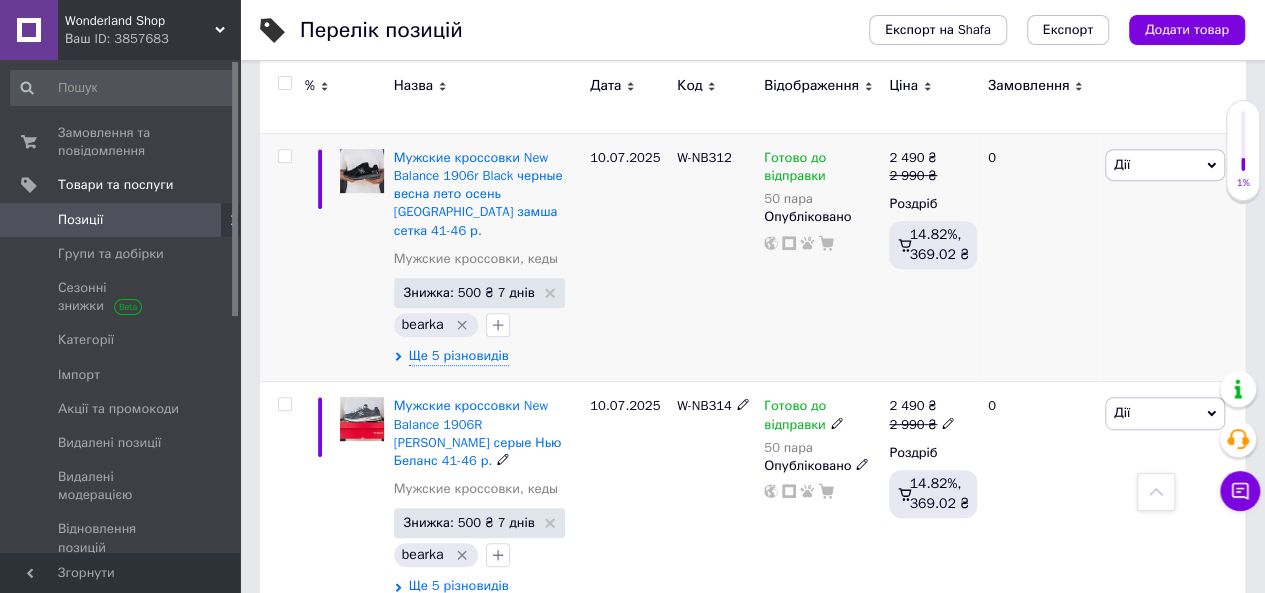 scroll, scrollTop: 0, scrollLeft: 0, axis: both 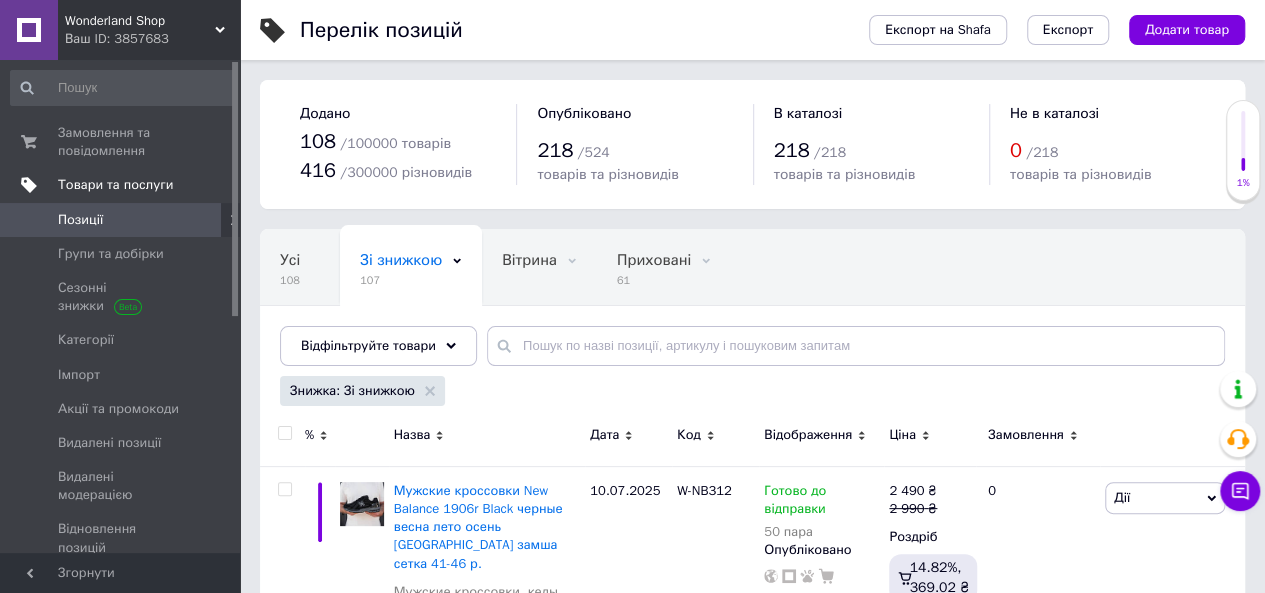 click on "Товари та послуги" at bounding box center (115, 185) 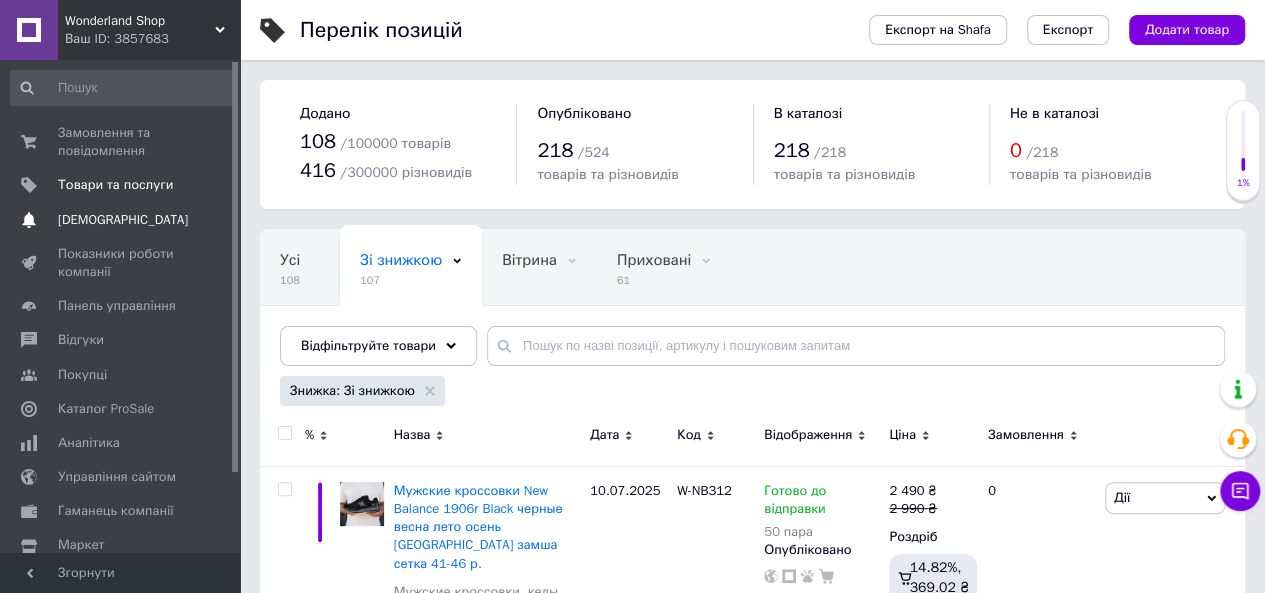 click on "[DEMOGRAPHIC_DATA]" at bounding box center (123, 220) 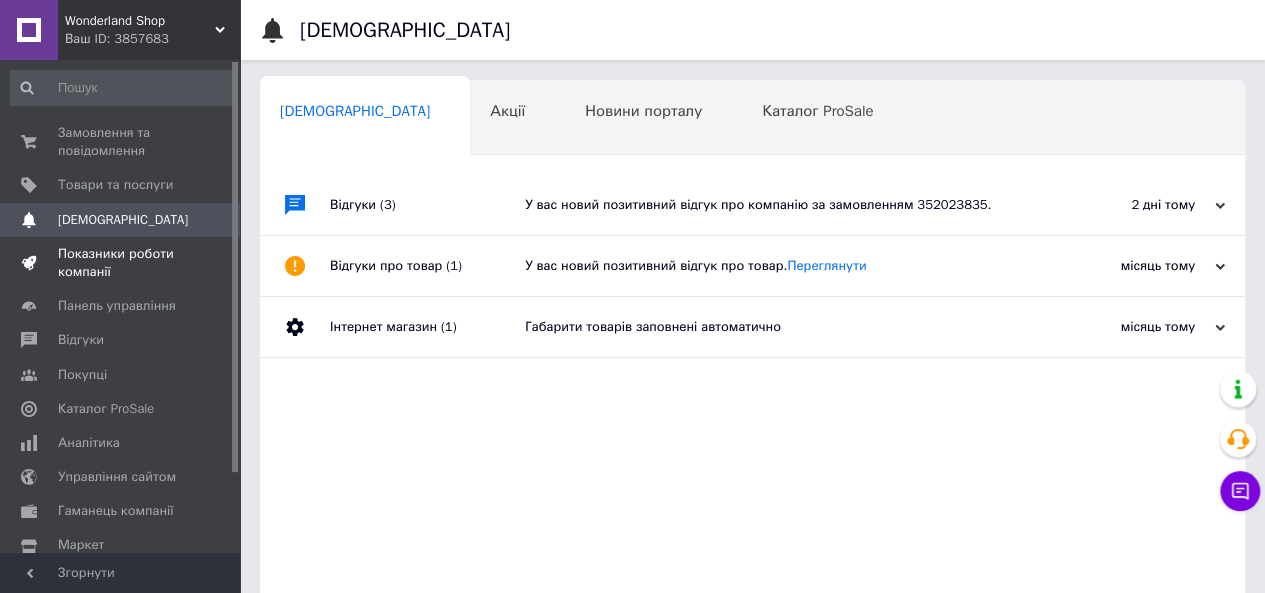 click on "Показники роботи компанії" at bounding box center [121, 263] 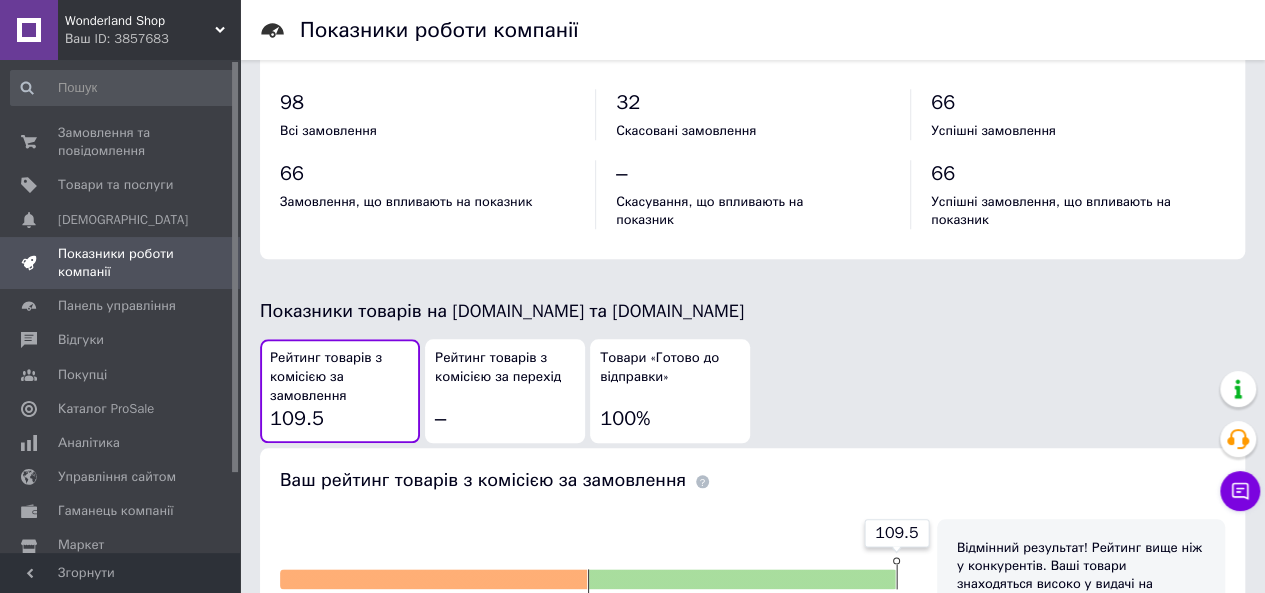 scroll, scrollTop: 1230, scrollLeft: 0, axis: vertical 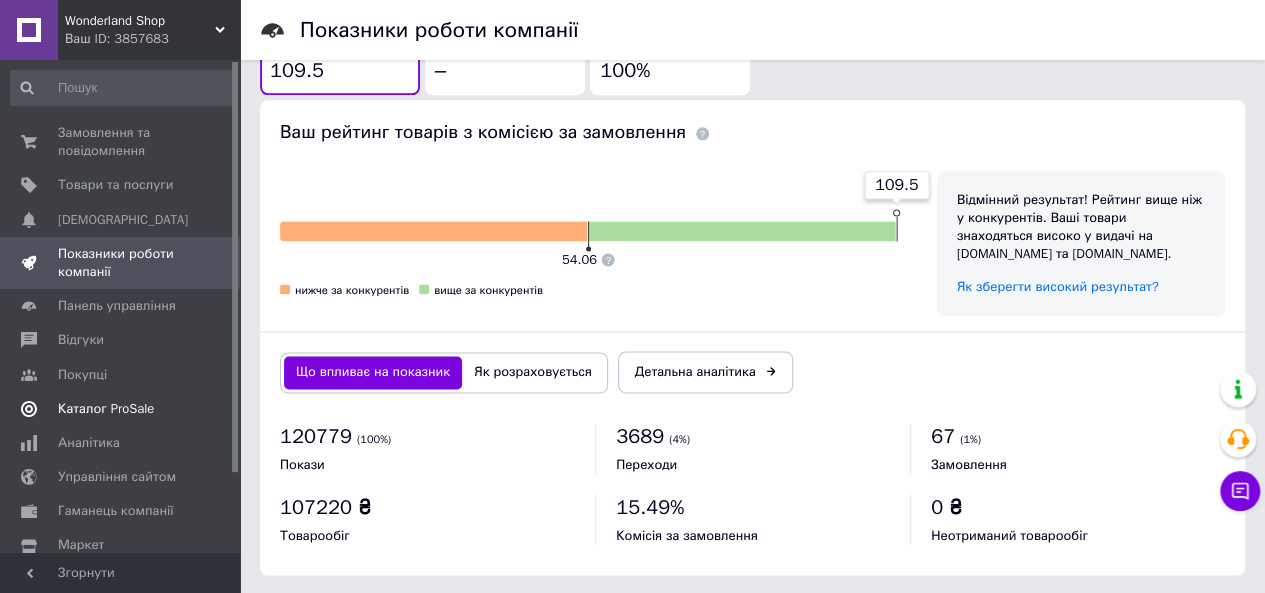 click on "Каталог ProSale" at bounding box center [106, 409] 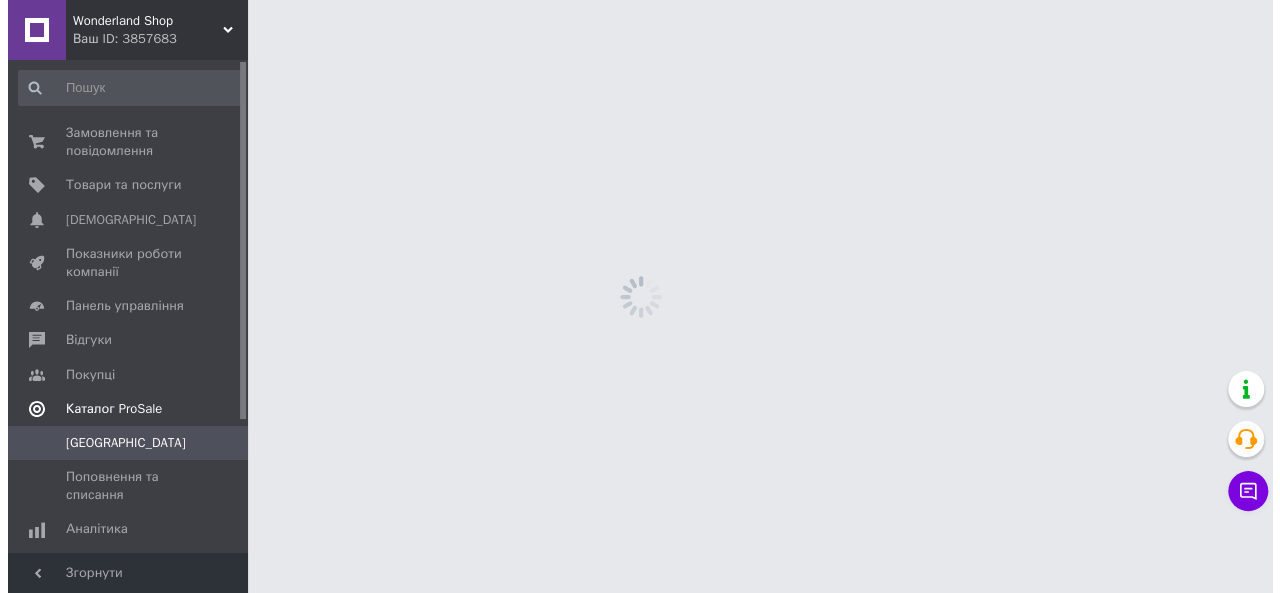 scroll, scrollTop: 0, scrollLeft: 0, axis: both 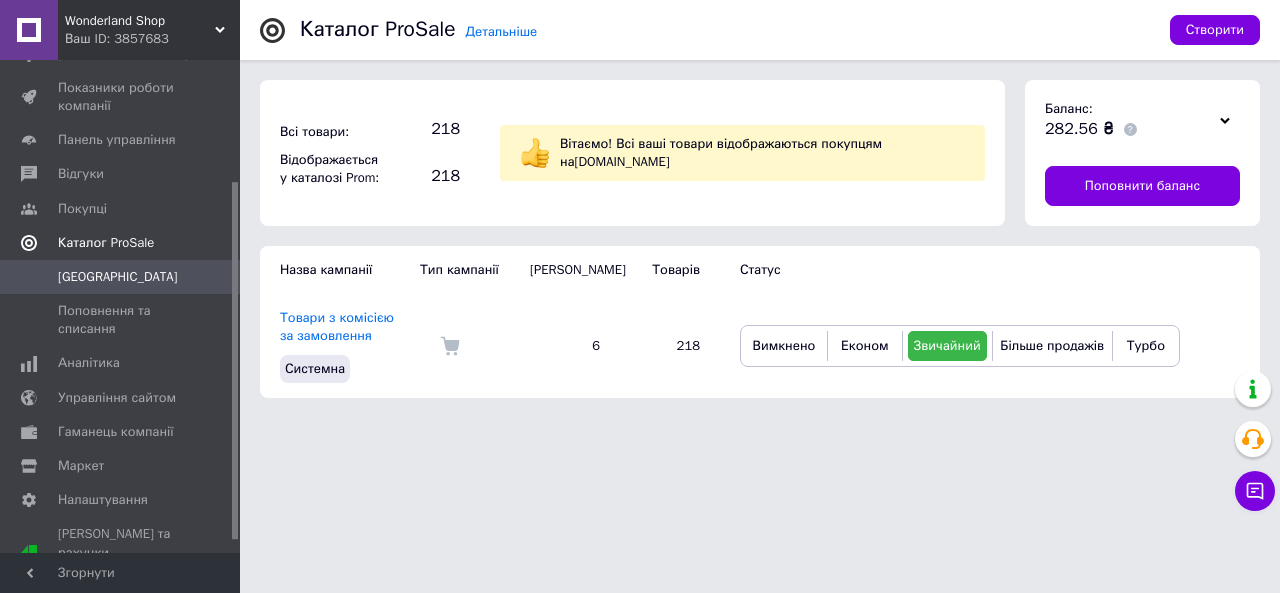 click on "Каталог ProSale" at bounding box center [106, 243] 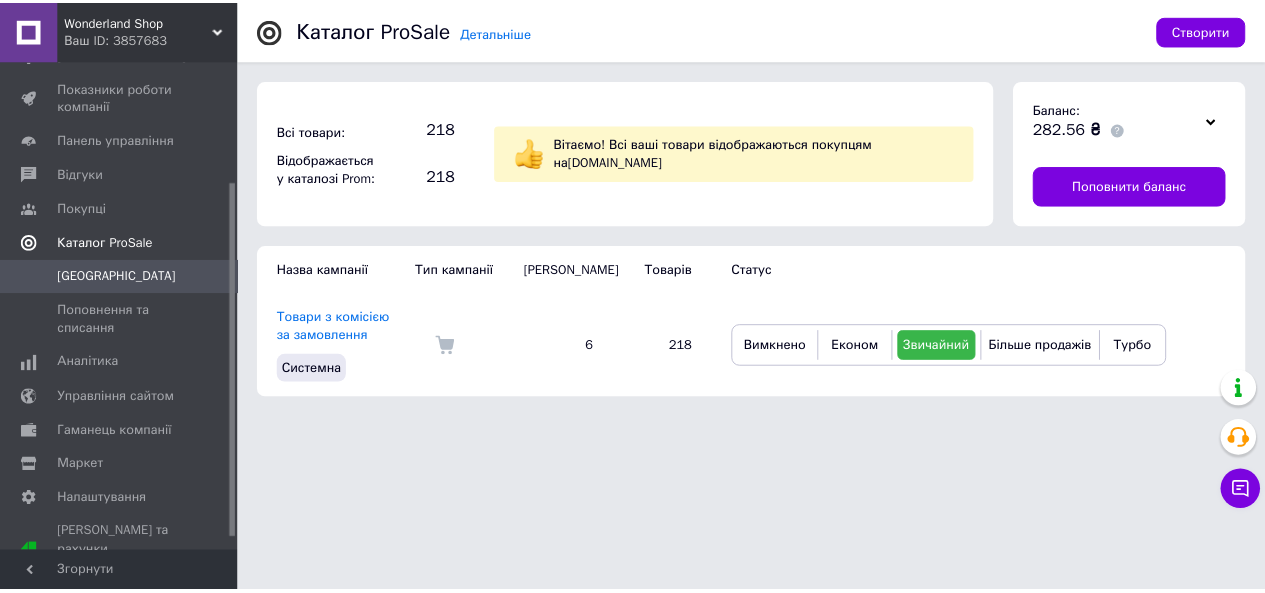 scroll, scrollTop: 96, scrollLeft: 0, axis: vertical 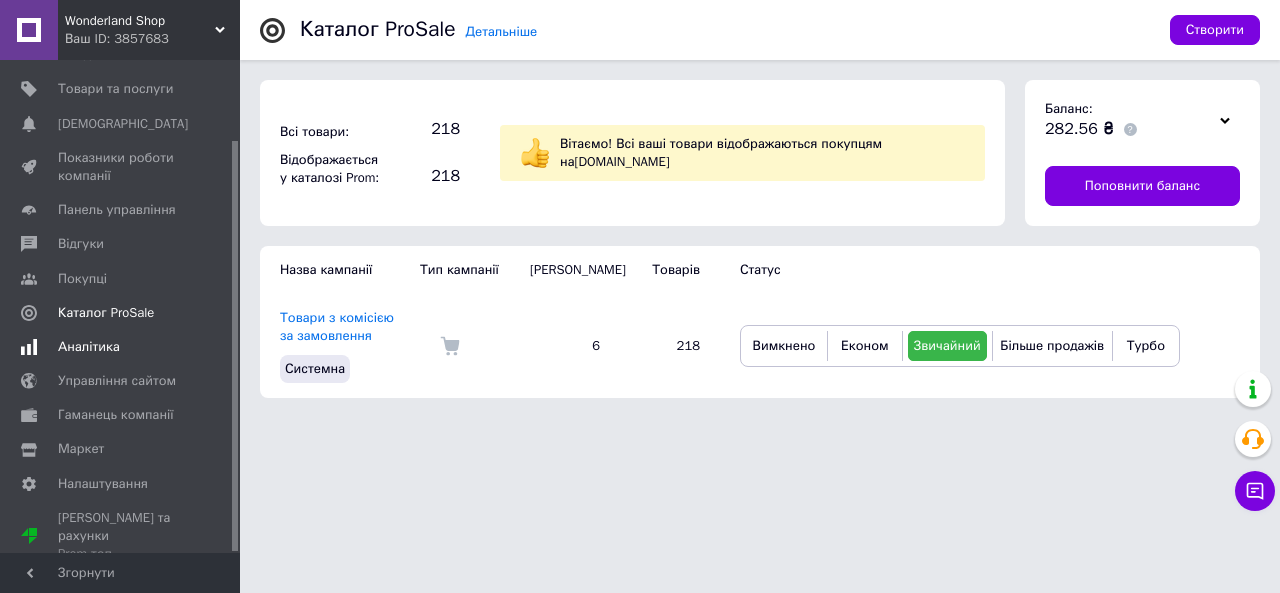 click on "Аналітика" at bounding box center (89, 347) 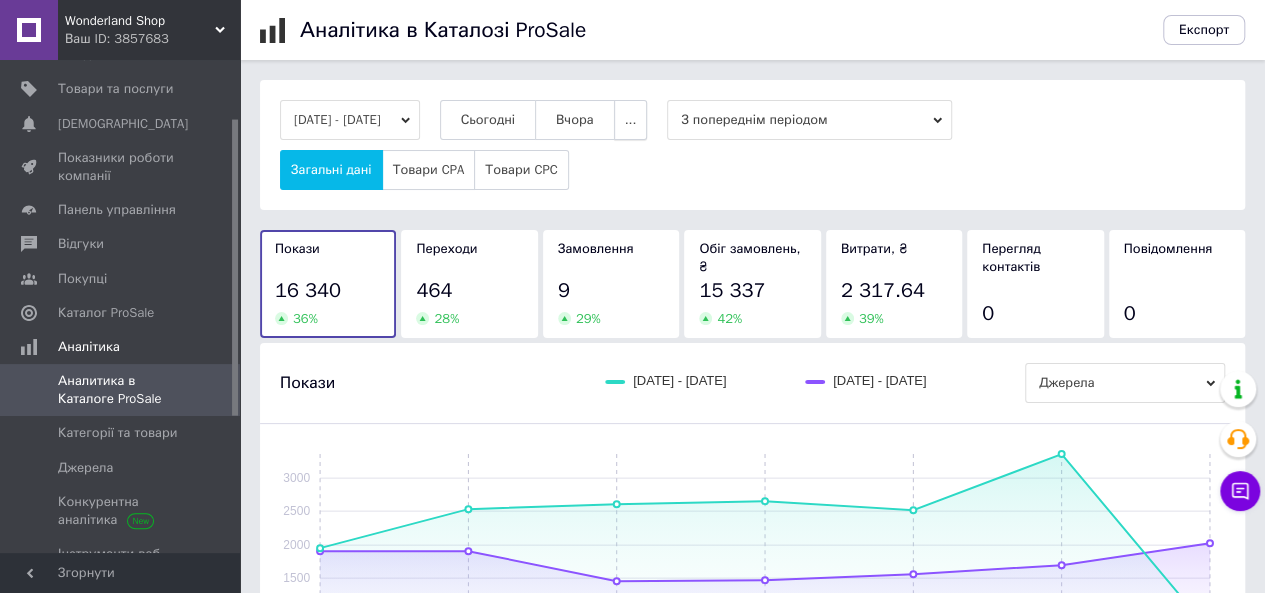 click on "..." at bounding box center [631, 120] 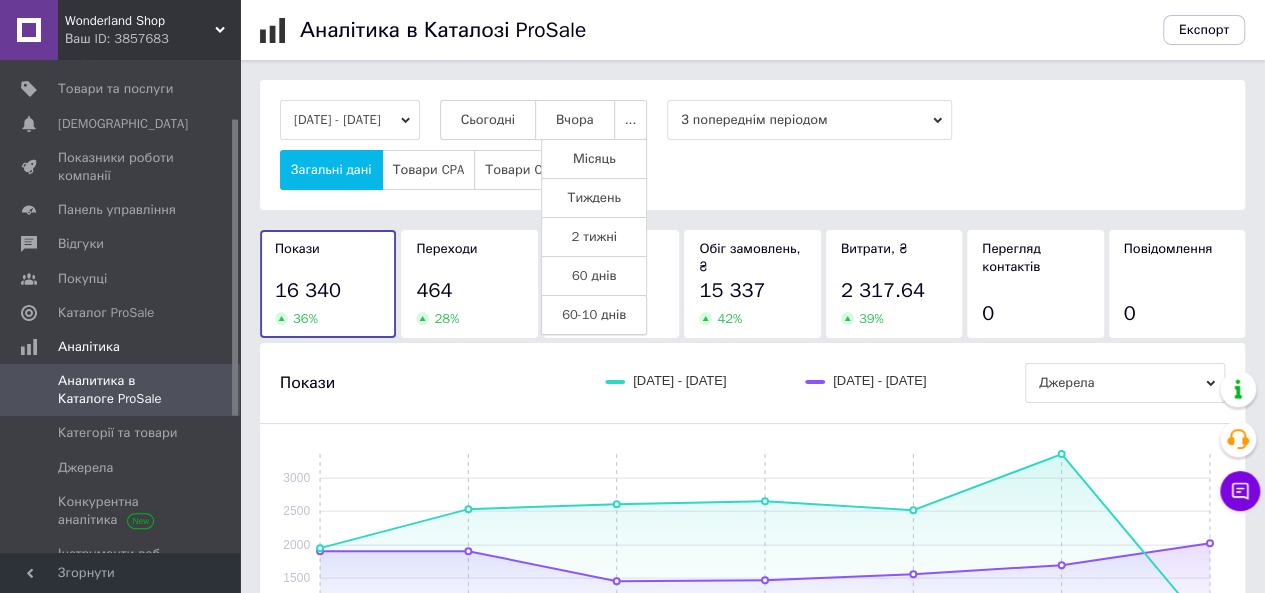 click on "60-10 днів" at bounding box center (594, 315) 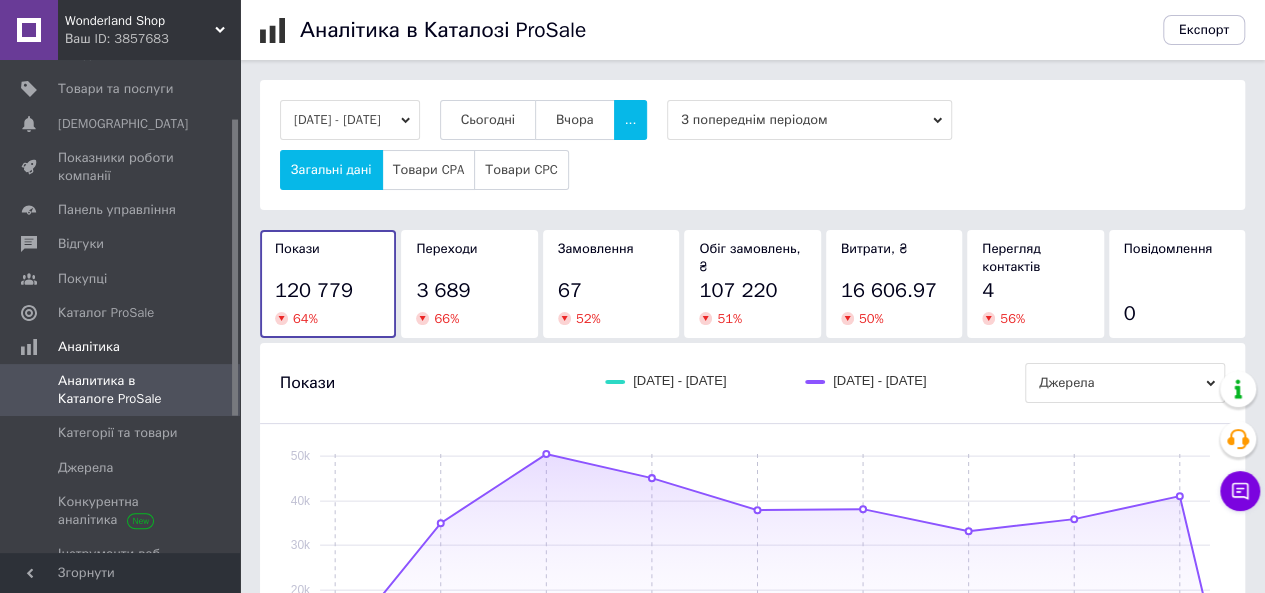 scroll, scrollTop: 425, scrollLeft: 0, axis: vertical 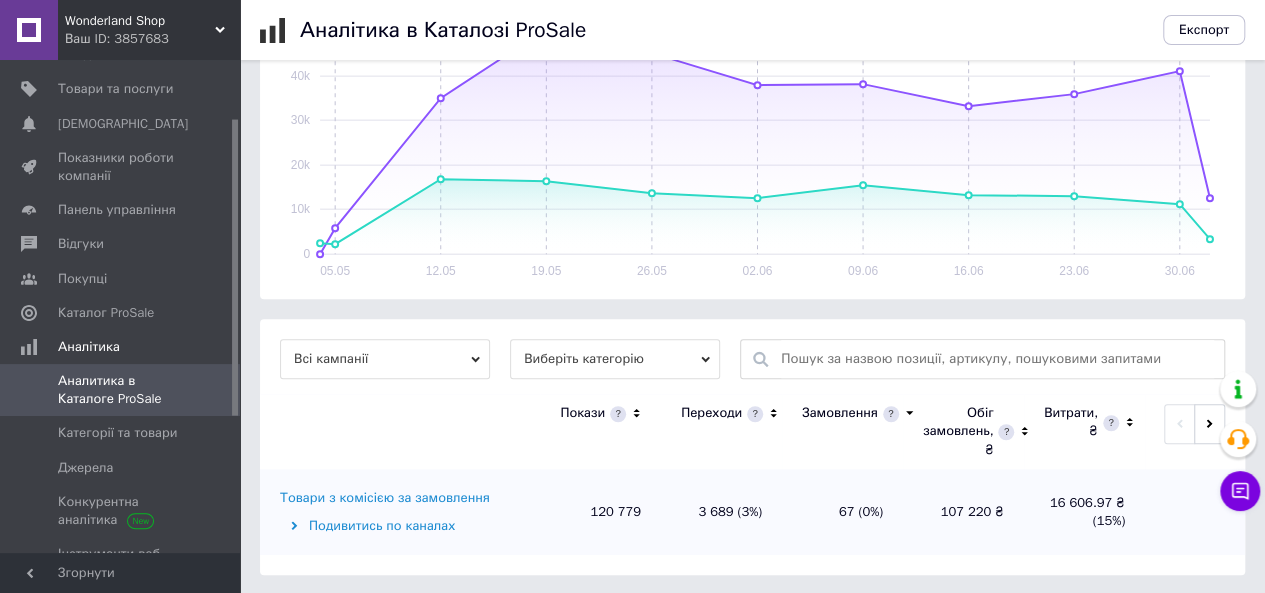 click on "Товари з комісією за замовлення" at bounding box center [385, 498] 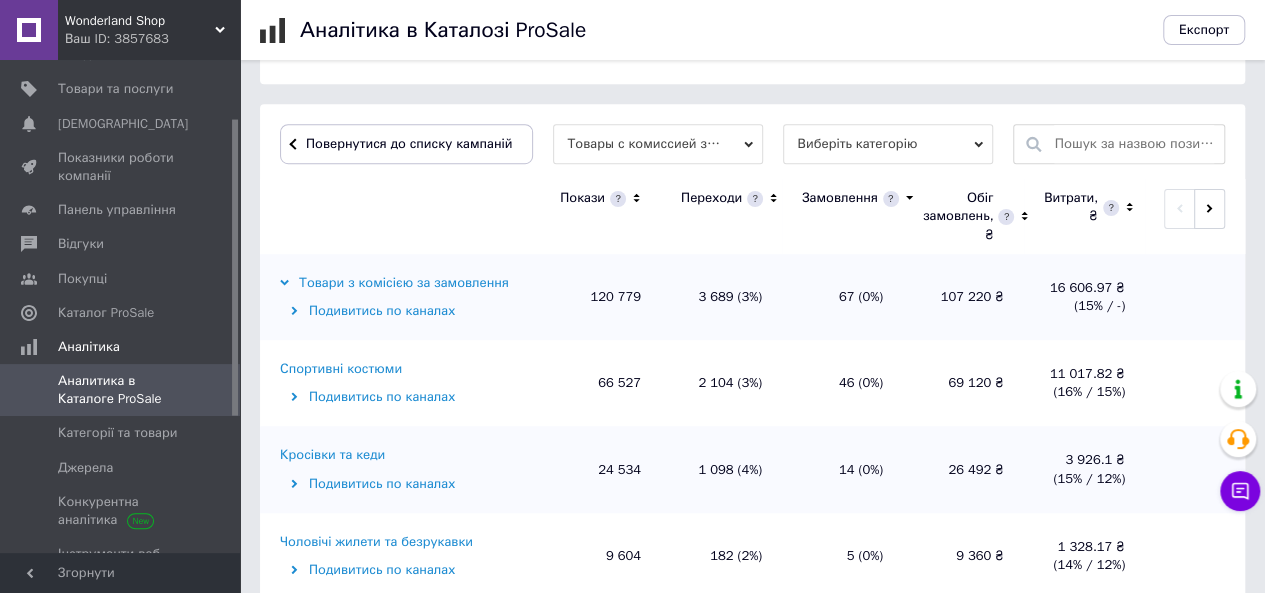 scroll, scrollTop: 668, scrollLeft: 0, axis: vertical 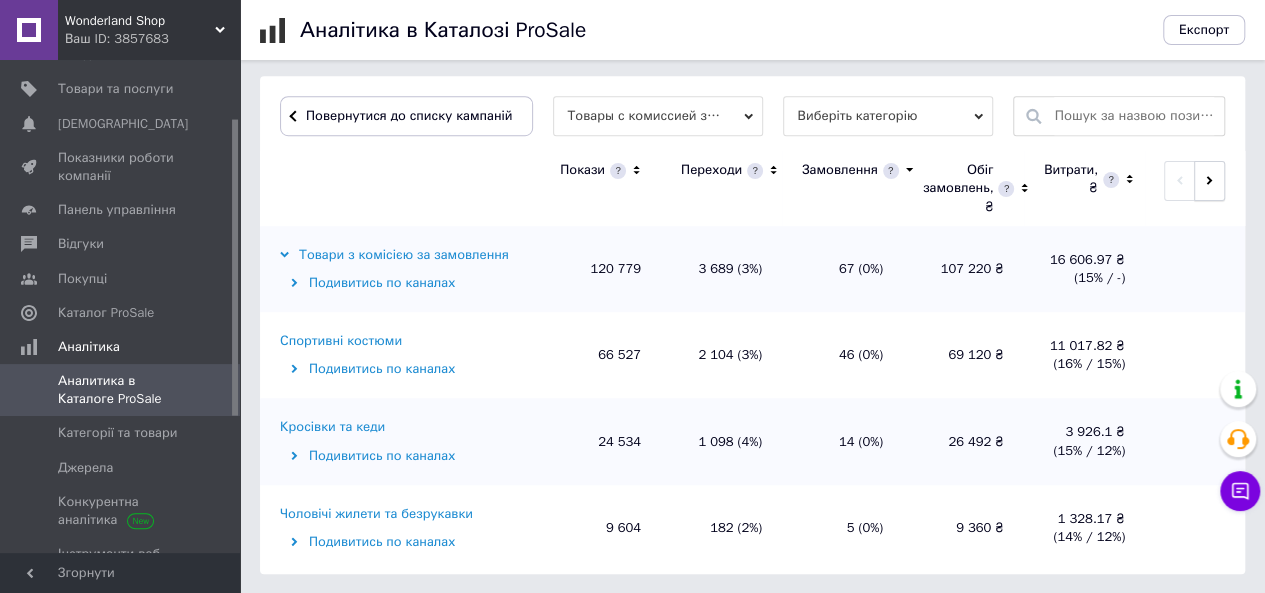 click at bounding box center [1209, 181] 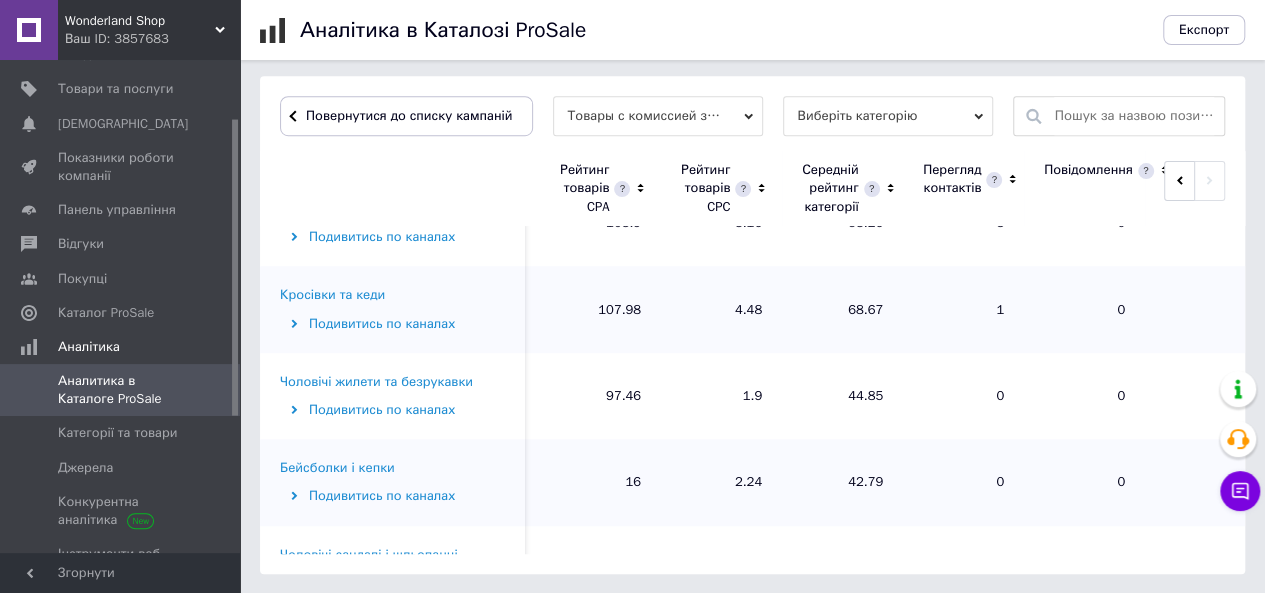 scroll, scrollTop: 0, scrollLeft: 0, axis: both 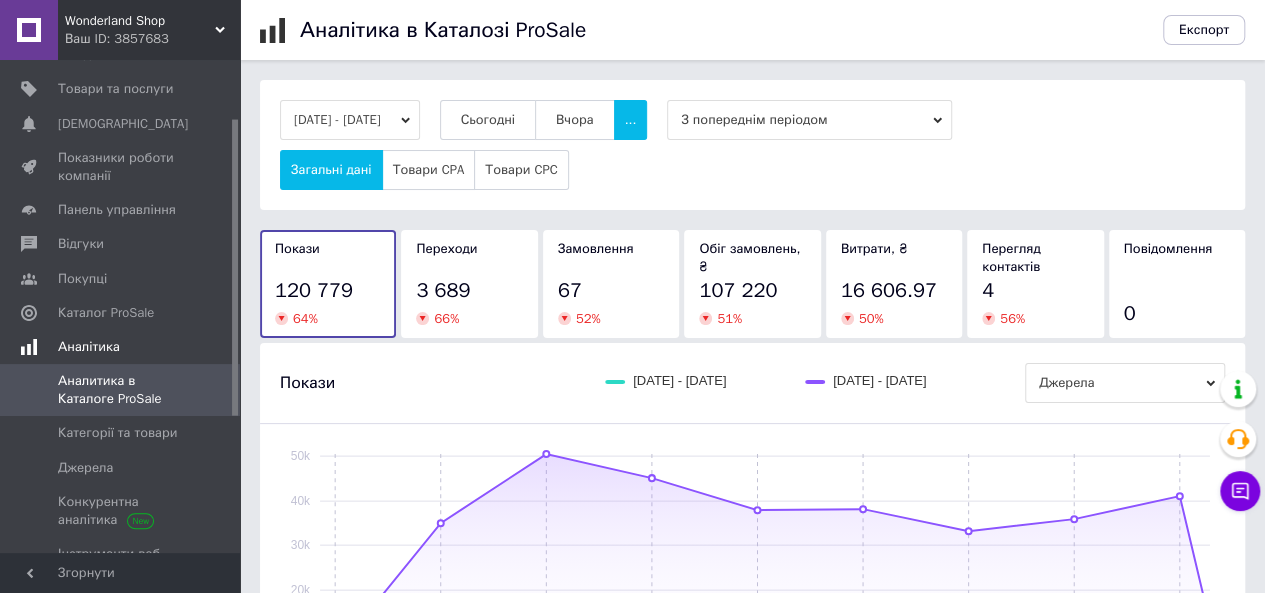 click on "Аналітика" at bounding box center (89, 347) 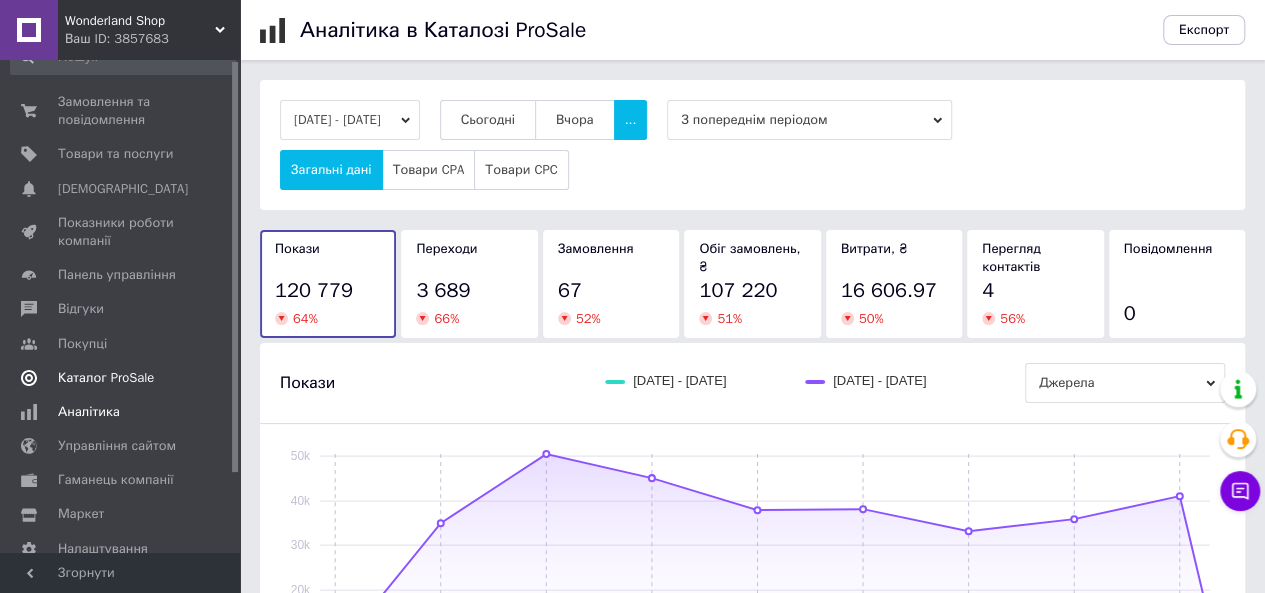 scroll, scrollTop: 0, scrollLeft: 0, axis: both 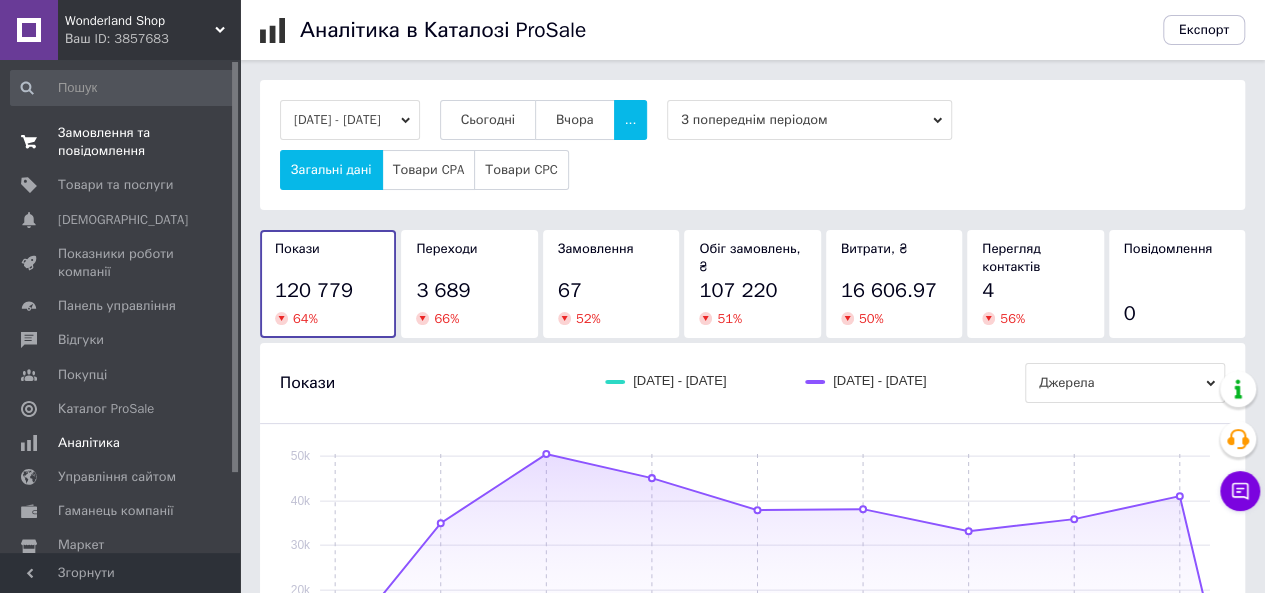 click on "Замовлення та повідомлення" at bounding box center [121, 142] 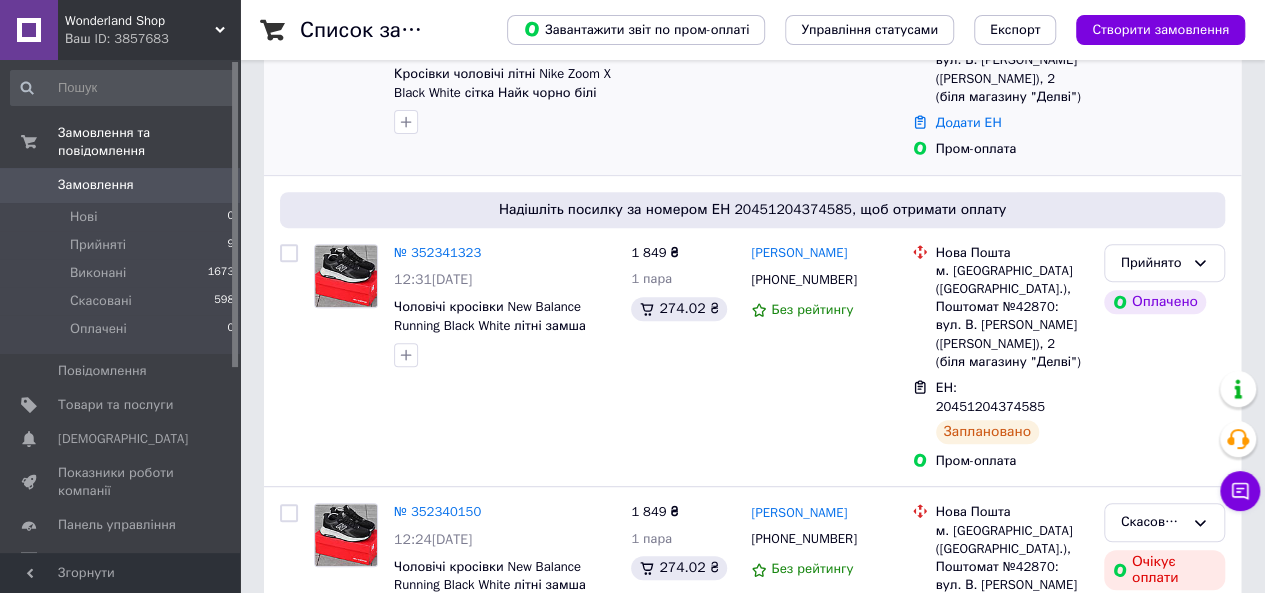scroll, scrollTop: 333, scrollLeft: 0, axis: vertical 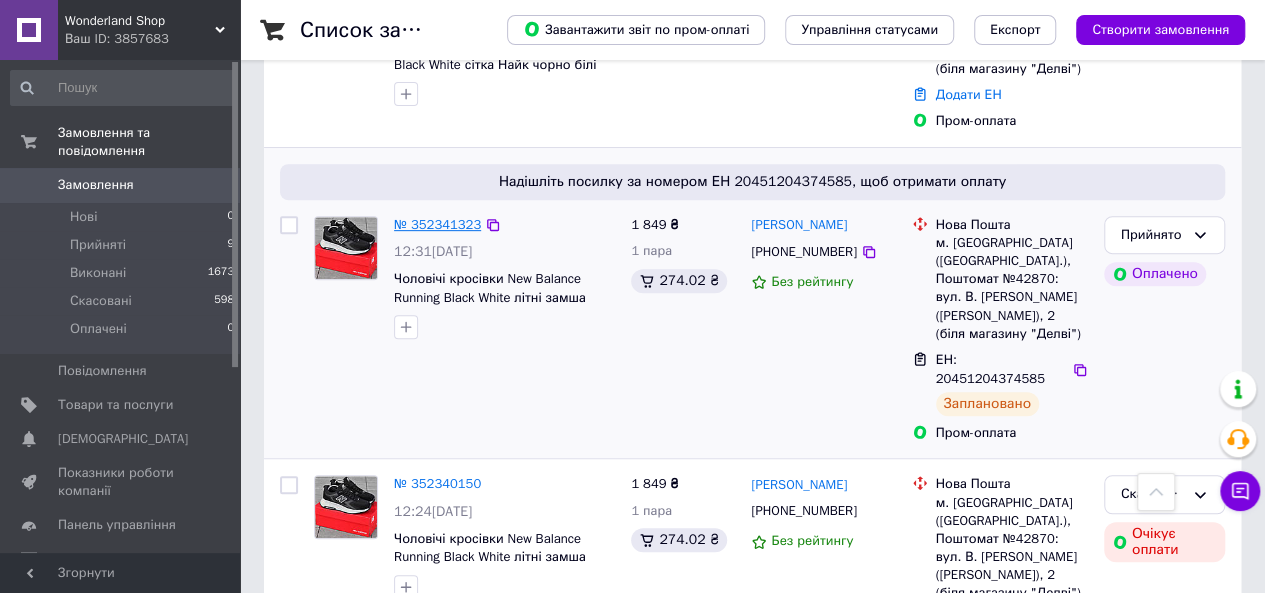 click on "№ 352341323" at bounding box center [437, 224] 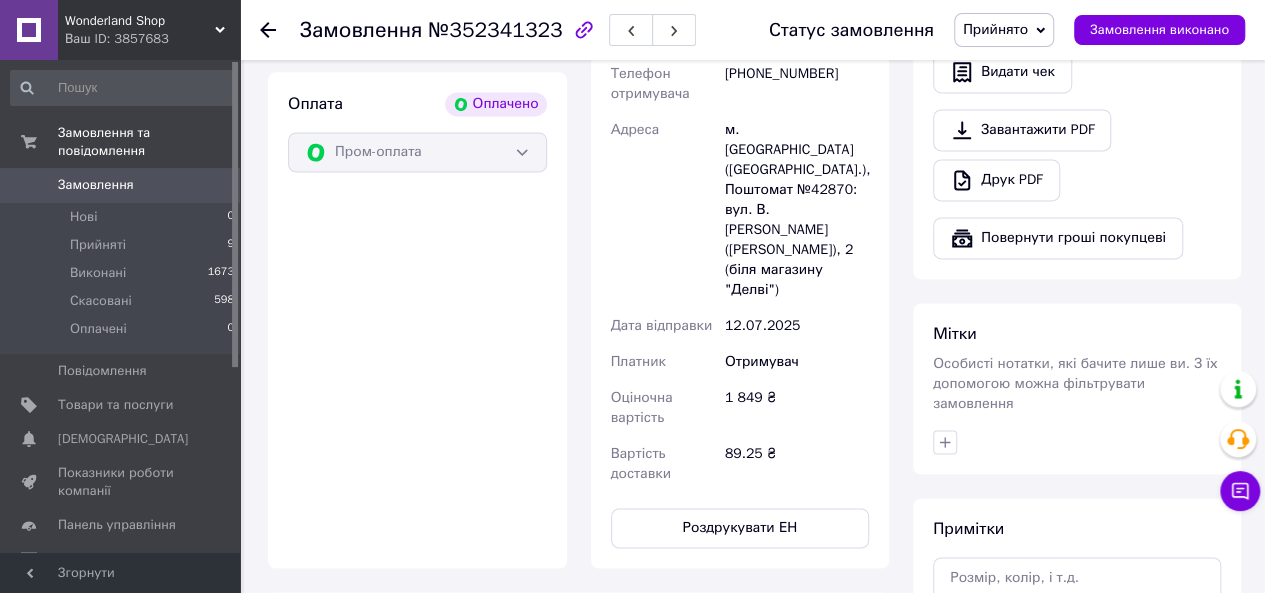 scroll, scrollTop: 1500, scrollLeft: 0, axis: vertical 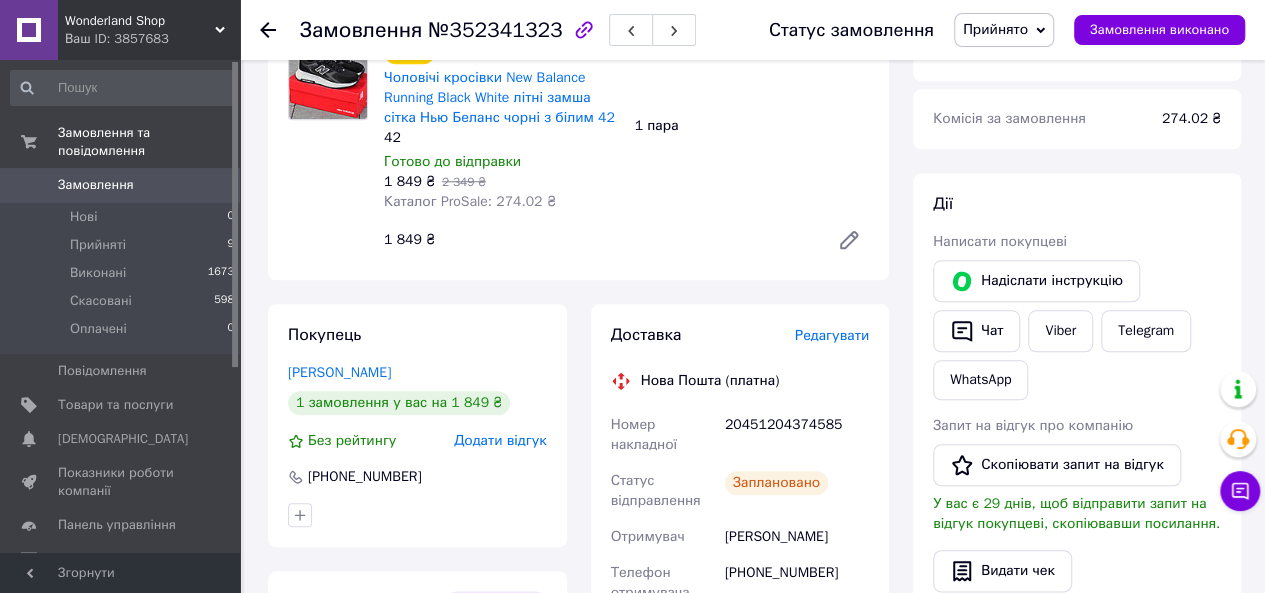 click on "Редагувати" at bounding box center (832, 335) 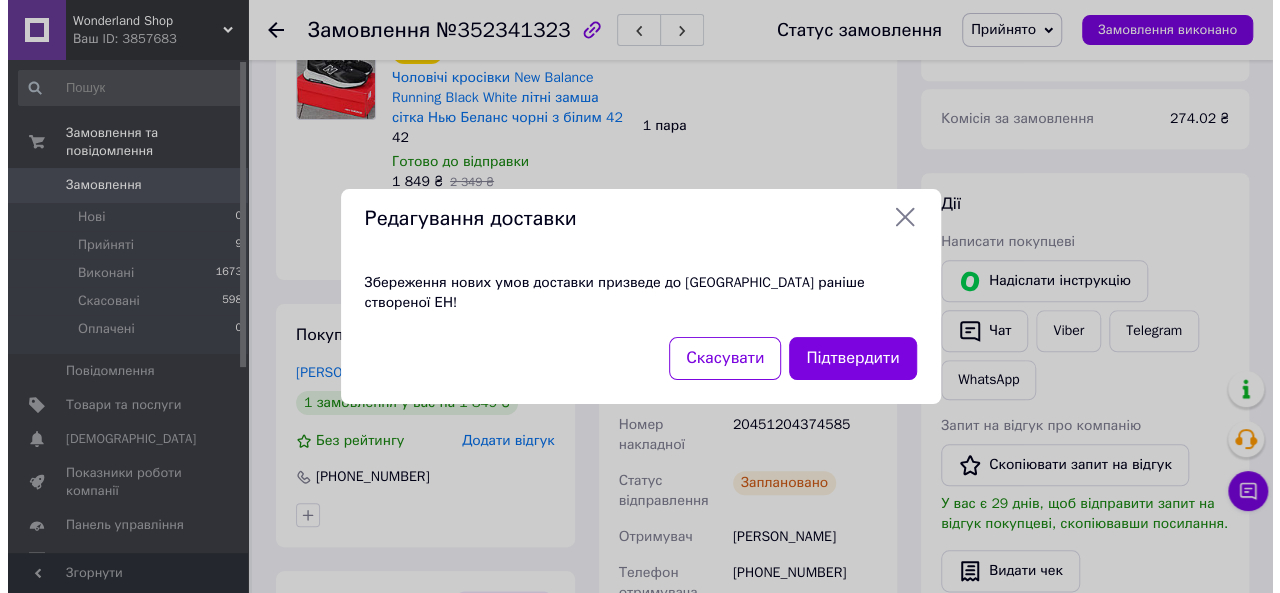 scroll, scrollTop: 813, scrollLeft: 0, axis: vertical 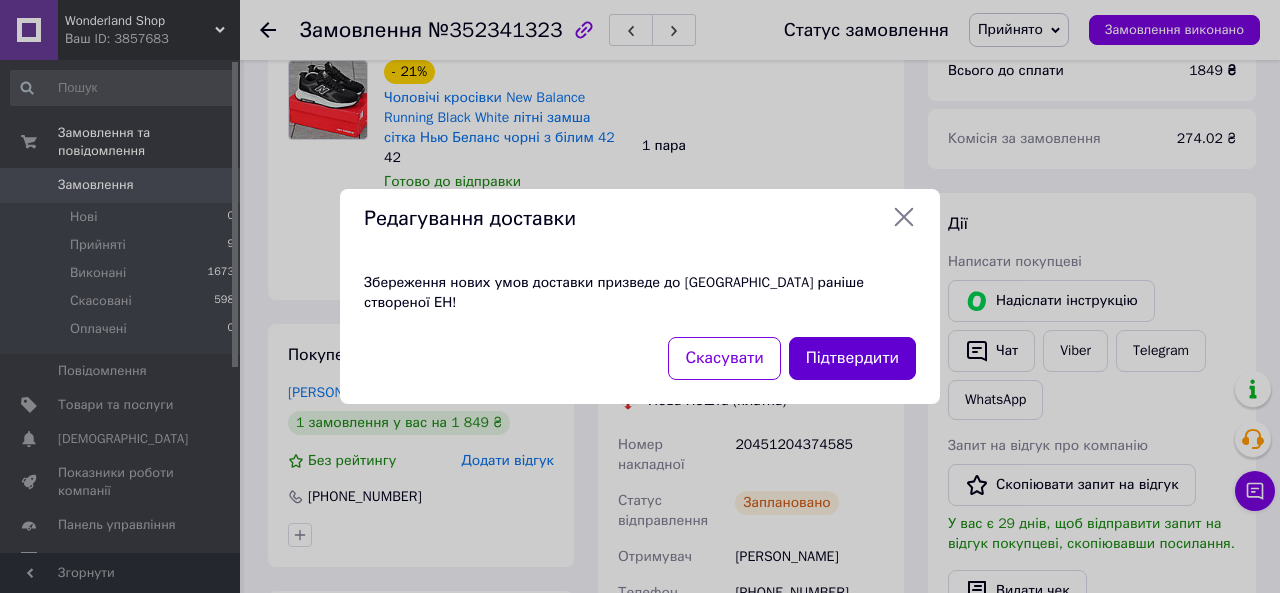 click on "Підтвердити" at bounding box center (852, 358) 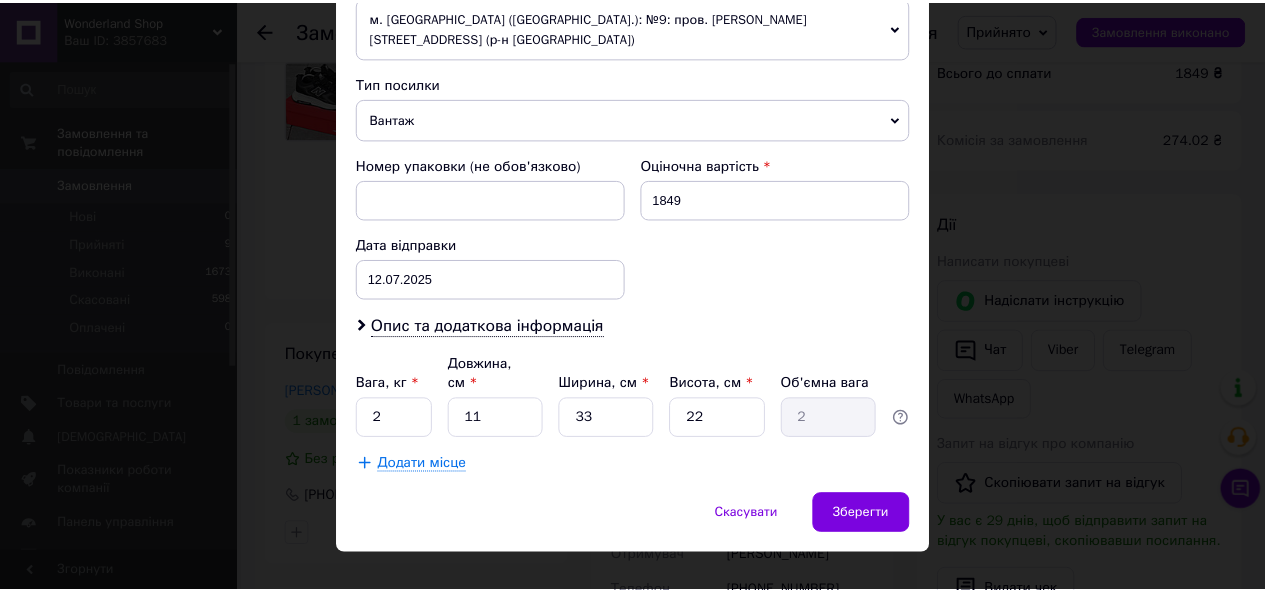 scroll, scrollTop: 768, scrollLeft: 0, axis: vertical 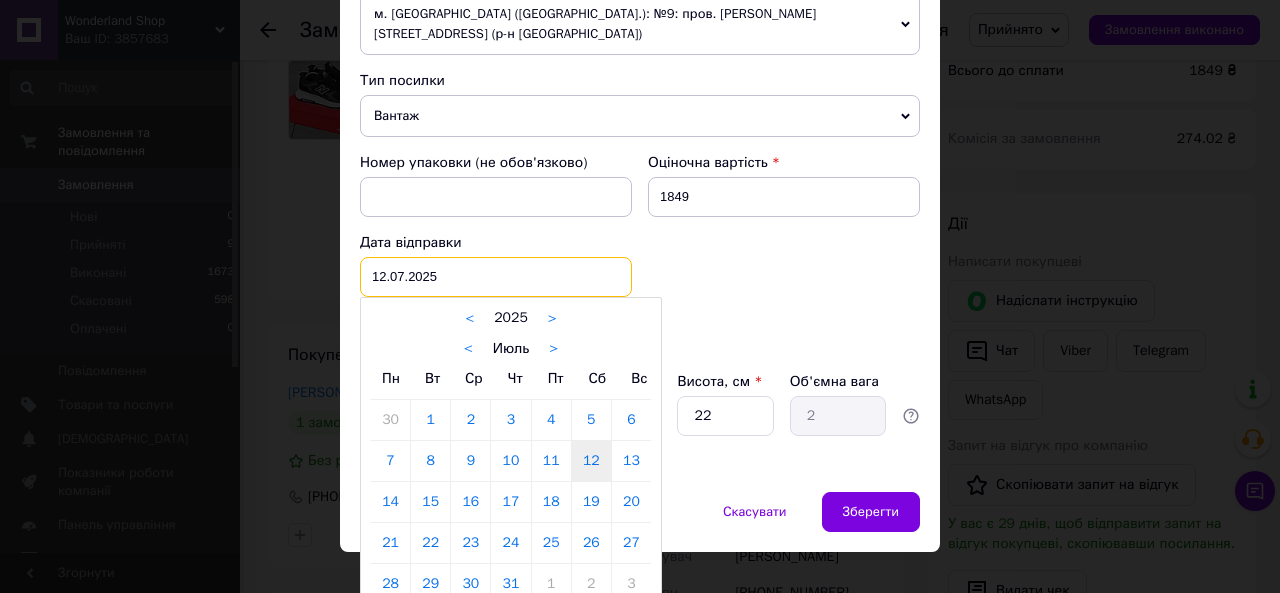 click on "[DATE] < 2025 > < Июль > Пн Вт Ср Чт Пт Сб Вс 30 1 2 3 4 5 6 7 8 9 10 11 12 13 14 15 16 17 18 19 20 21 22 23 24 25 26 27 28 29 30 31 1 2 3 4 5 6 7 8 9 10" at bounding box center (496, 277) 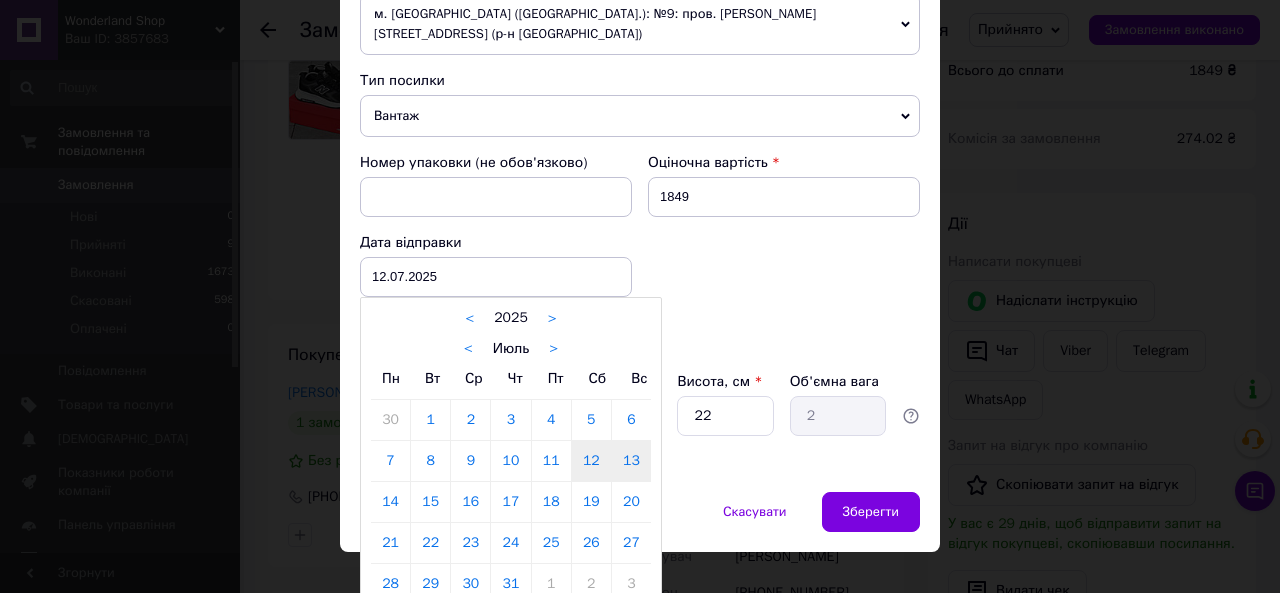 click on "13" at bounding box center [631, 461] 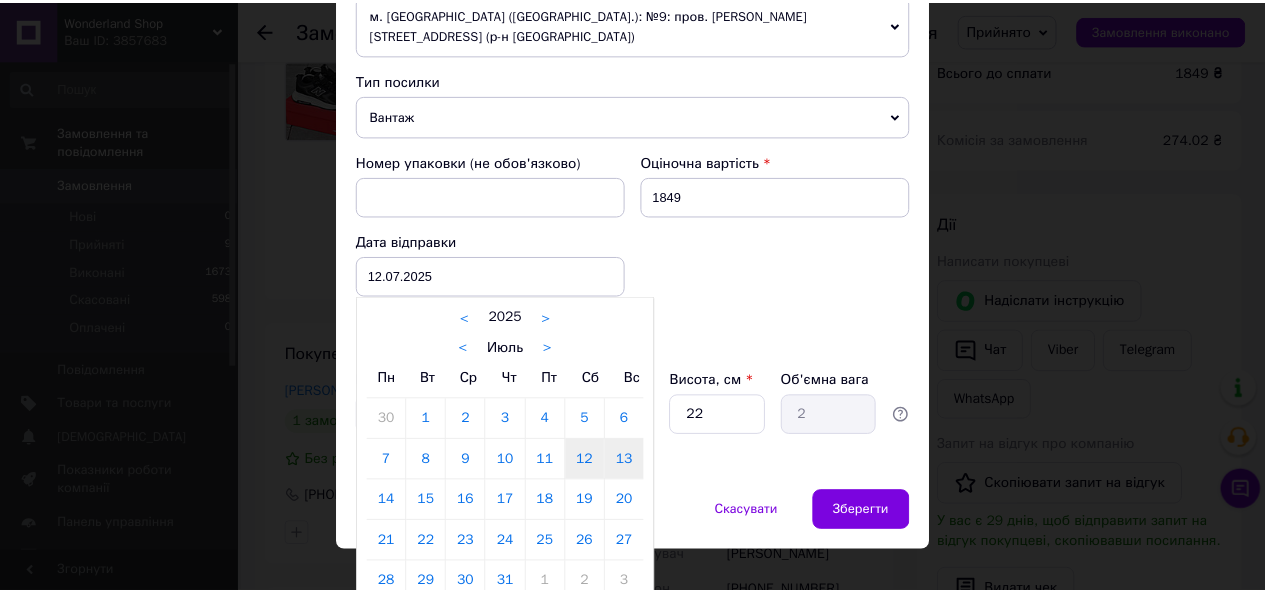 type 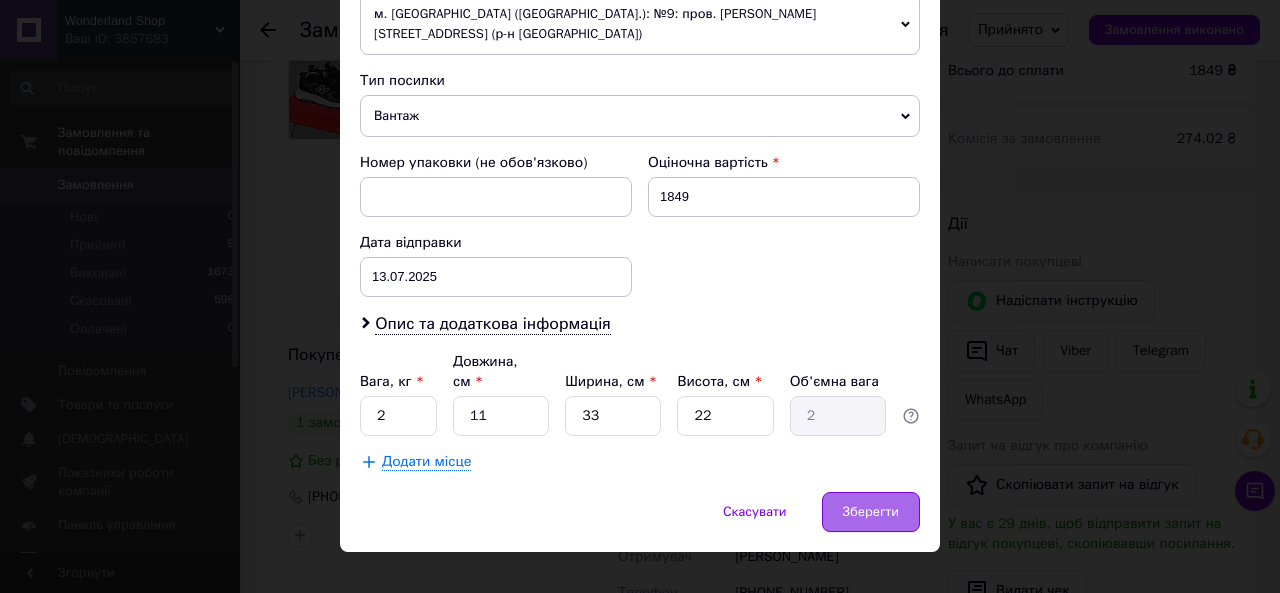 click on "Зберегти" at bounding box center (871, 512) 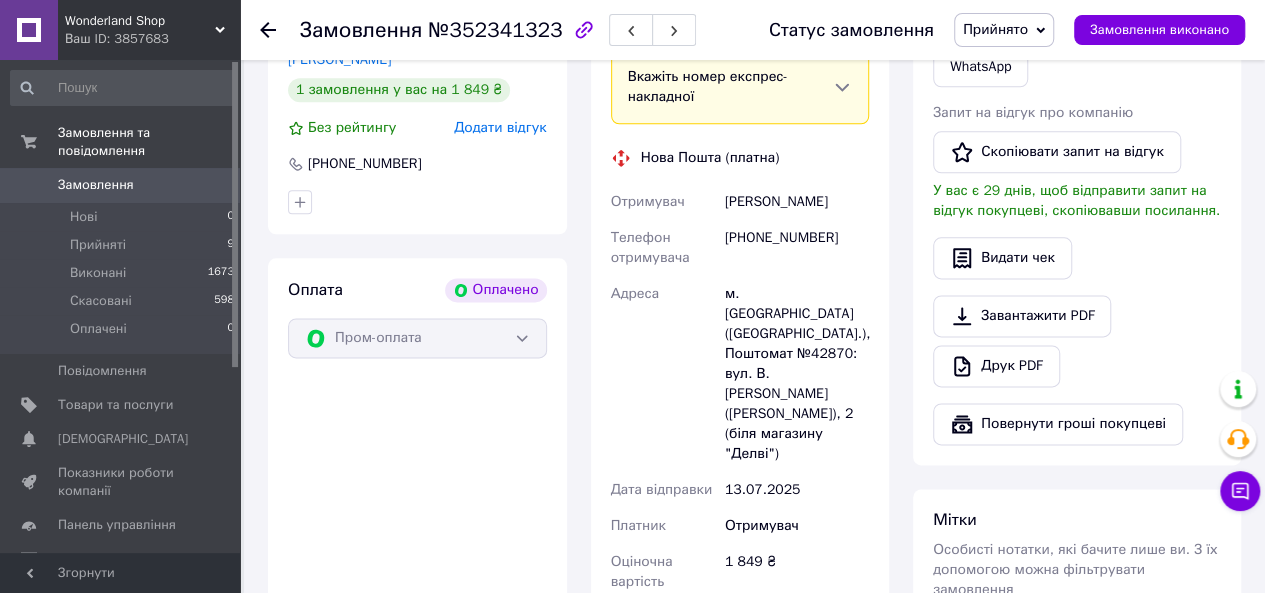 scroll, scrollTop: 1480, scrollLeft: 0, axis: vertical 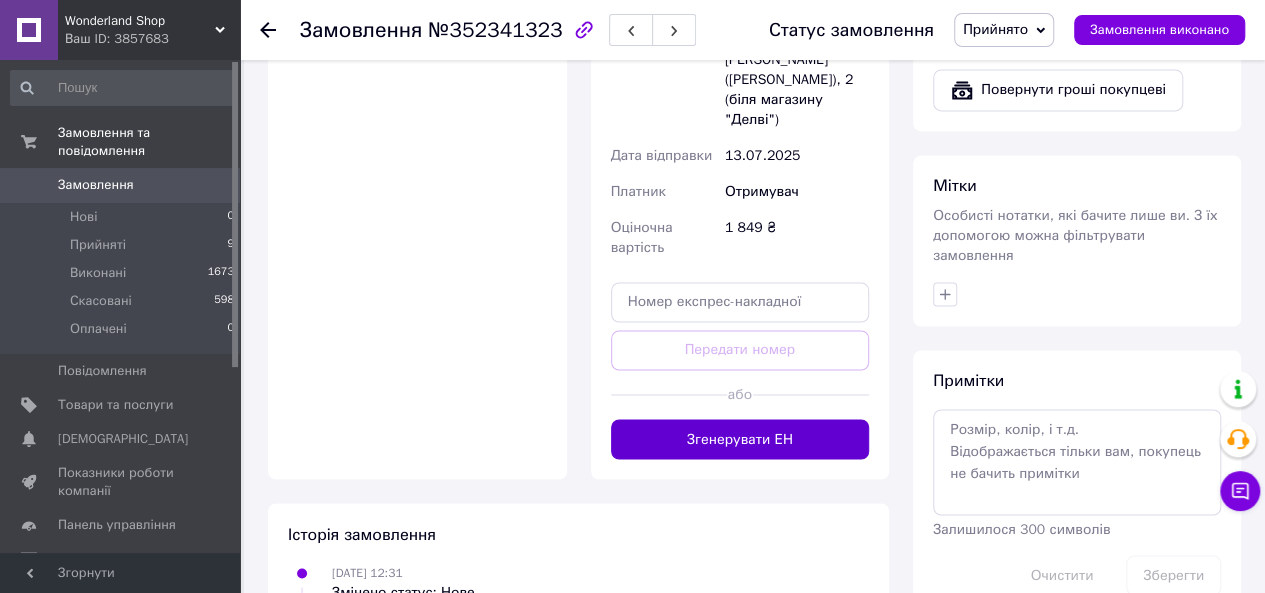 click on "Згенерувати ЕН" at bounding box center [740, 439] 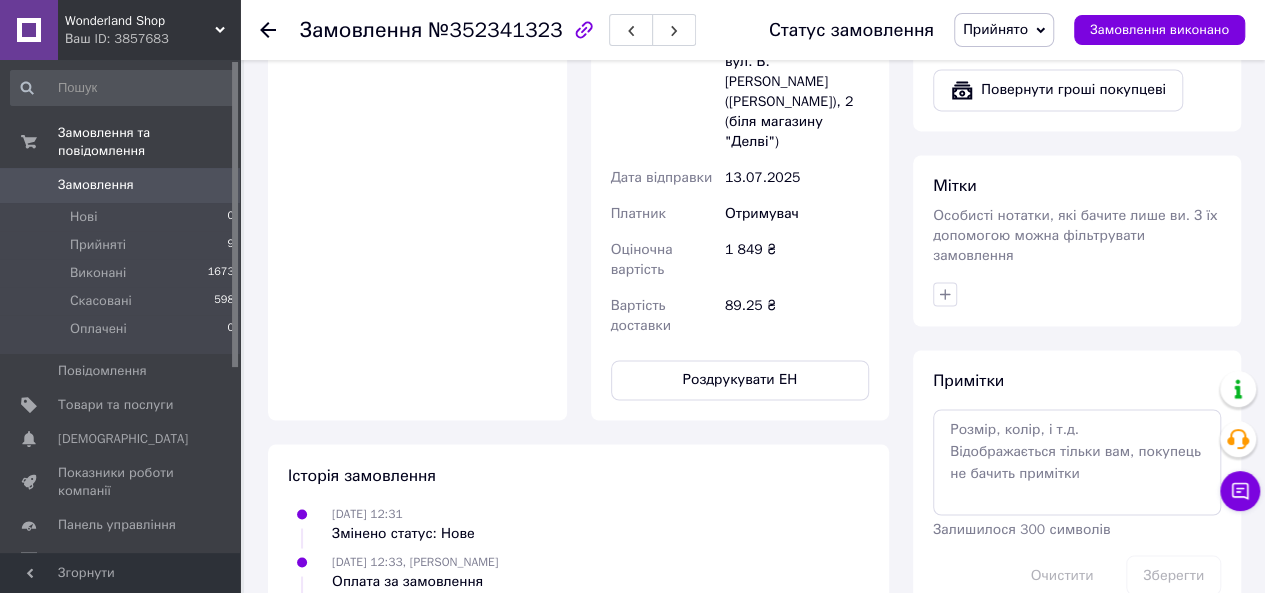 scroll, scrollTop: 1146, scrollLeft: 0, axis: vertical 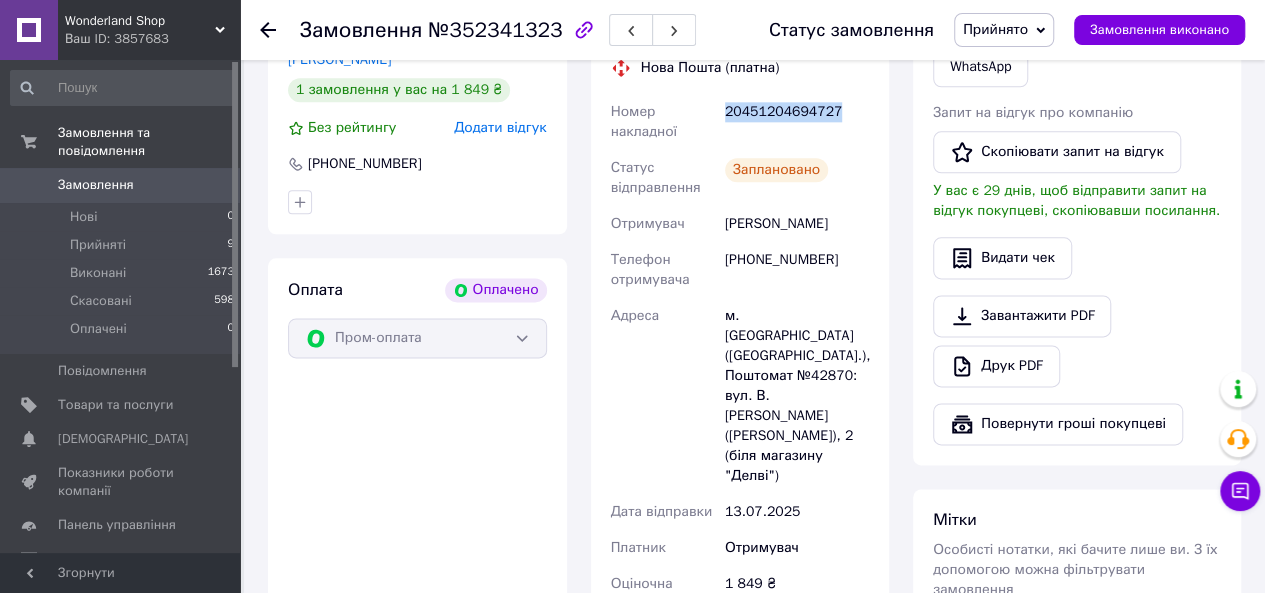 drag, startPoint x: 721, startPoint y: 115, endPoint x: 828, endPoint y: 117, distance: 107.01869 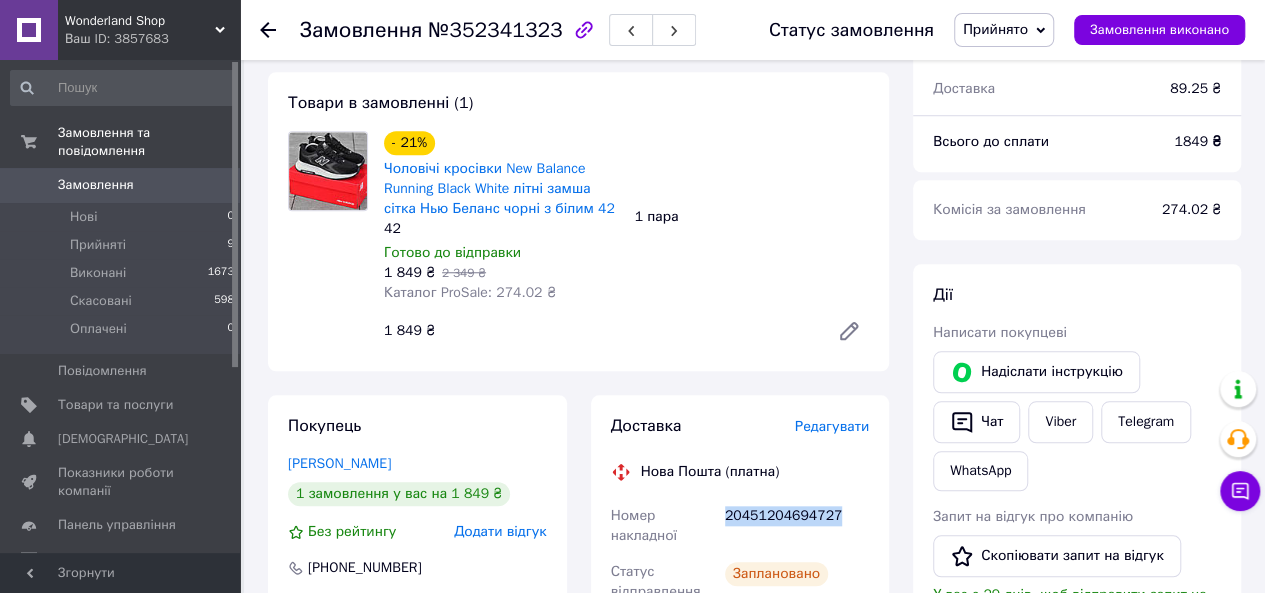 scroll, scrollTop: 646, scrollLeft: 0, axis: vertical 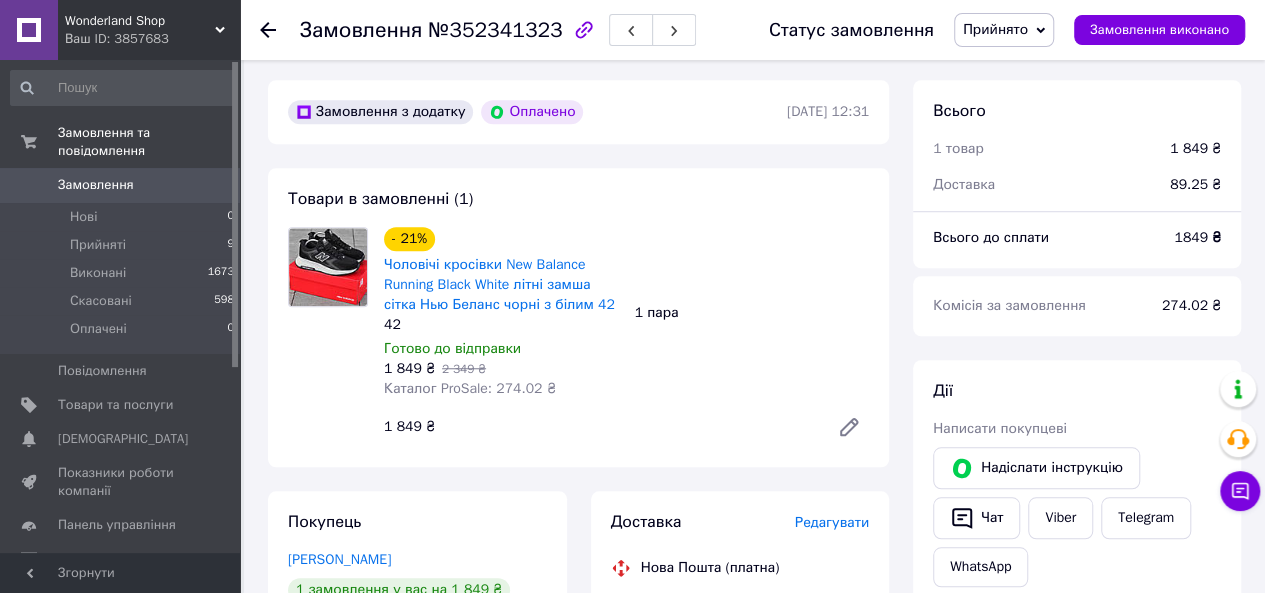 click on "Замовлення" at bounding box center (96, 185) 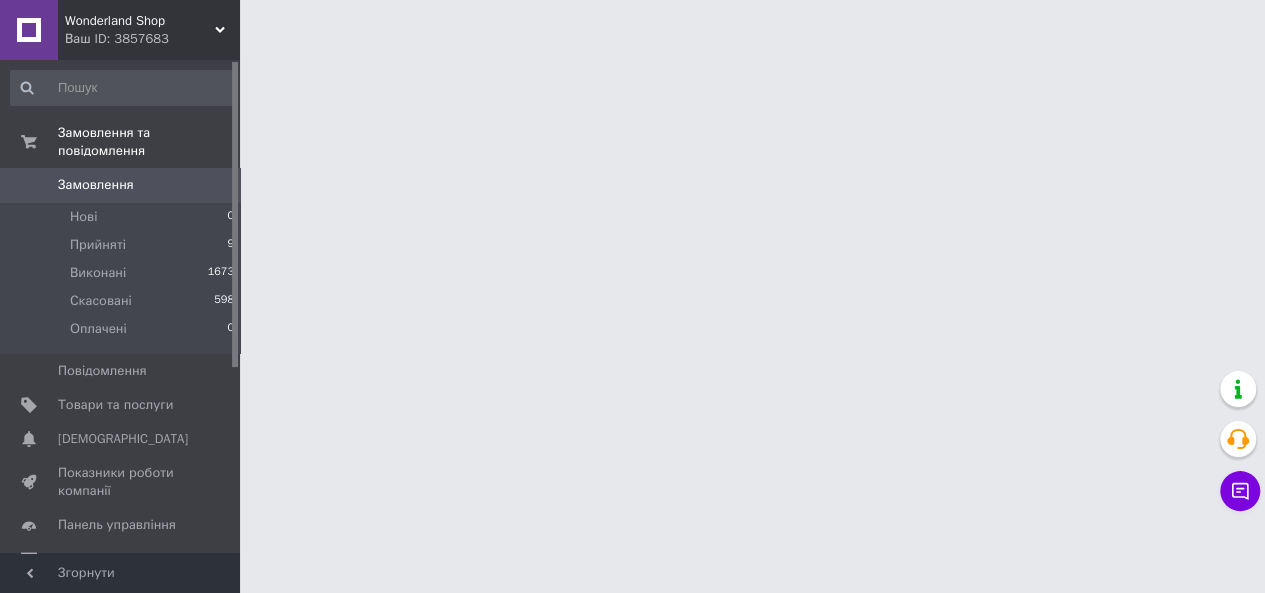 scroll, scrollTop: 0, scrollLeft: 0, axis: both 